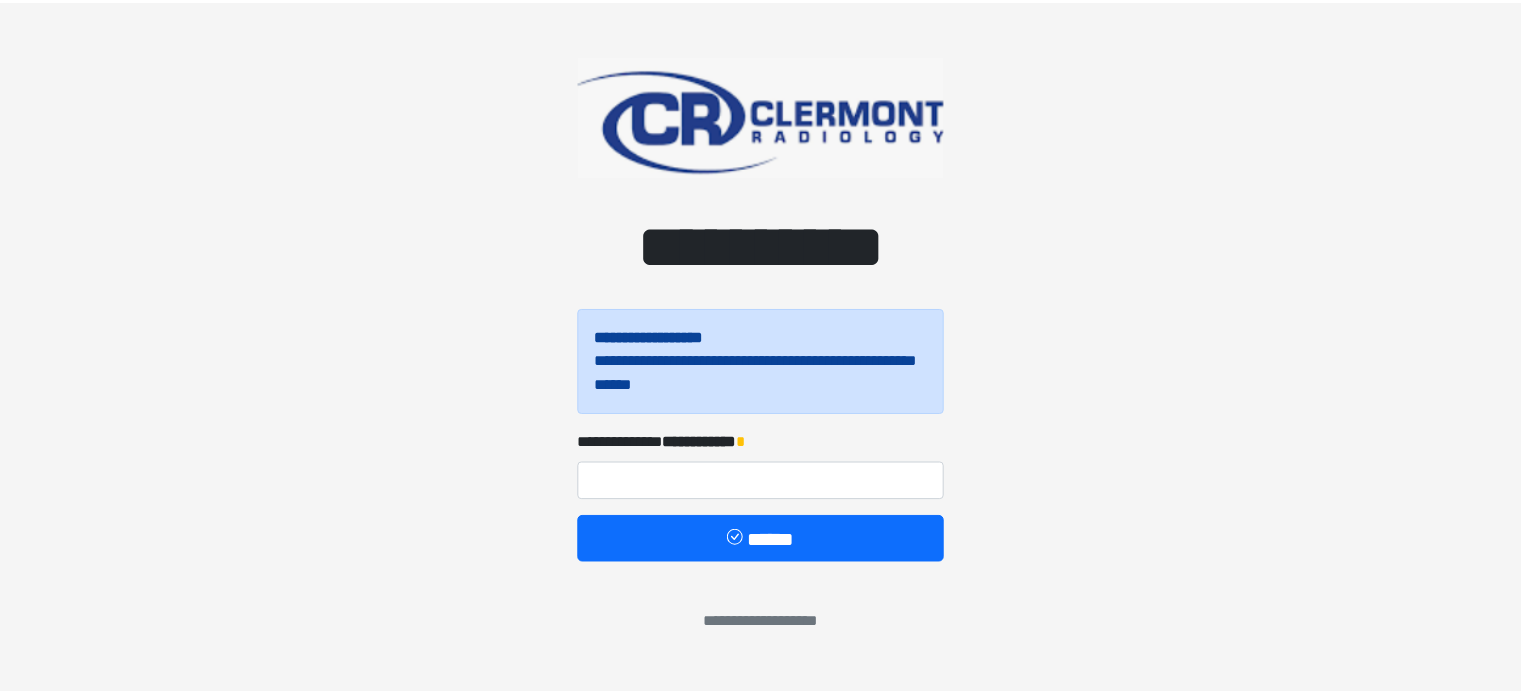 scroll, scrollTop: 0, scrollLeft: 0, axis: both 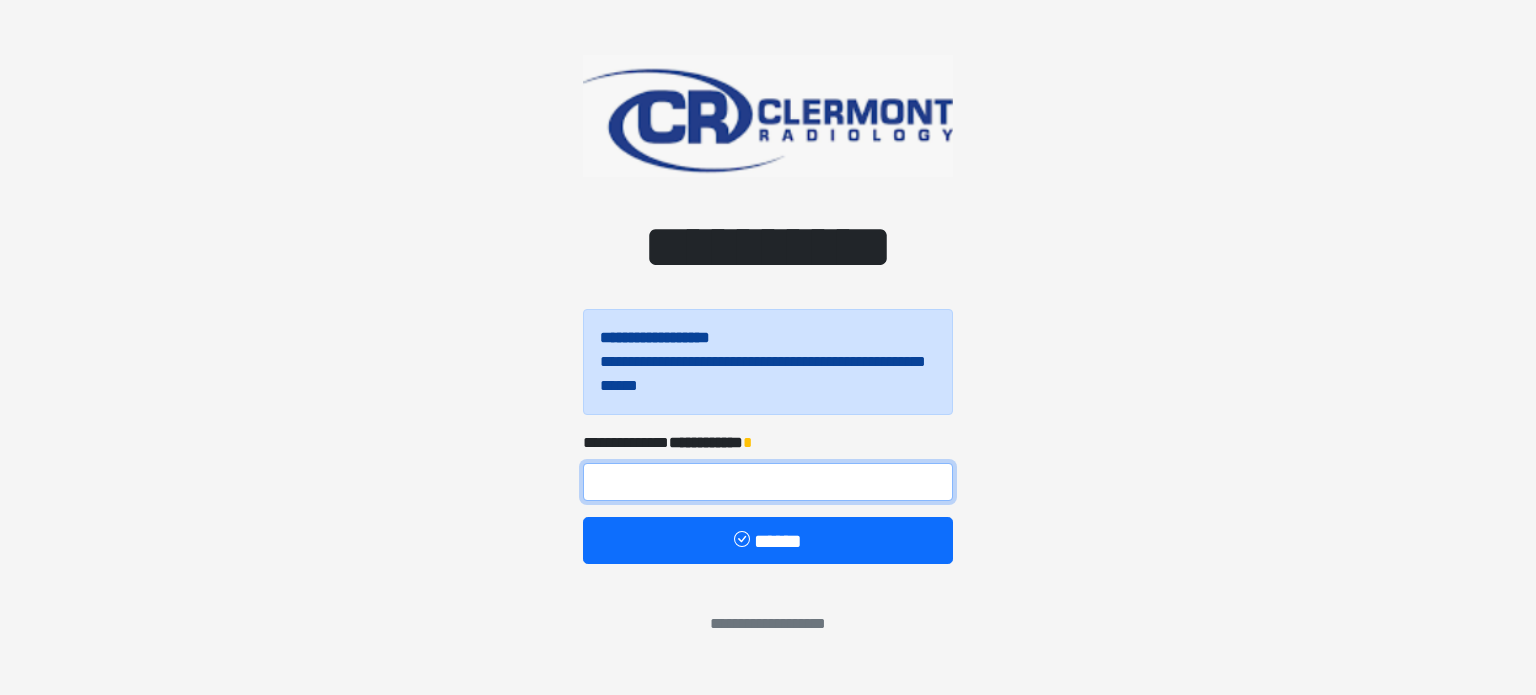 click at bounding box center (768, 482) 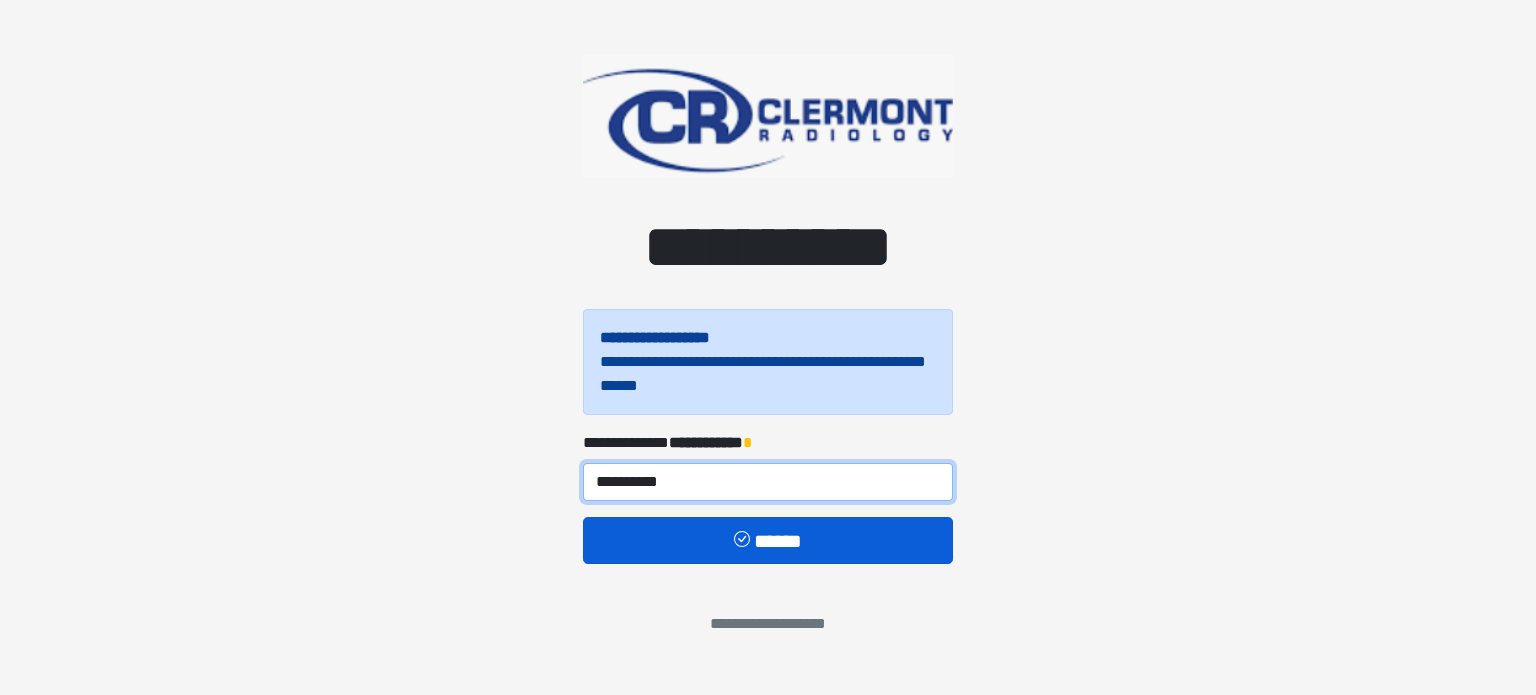 type on "**********" 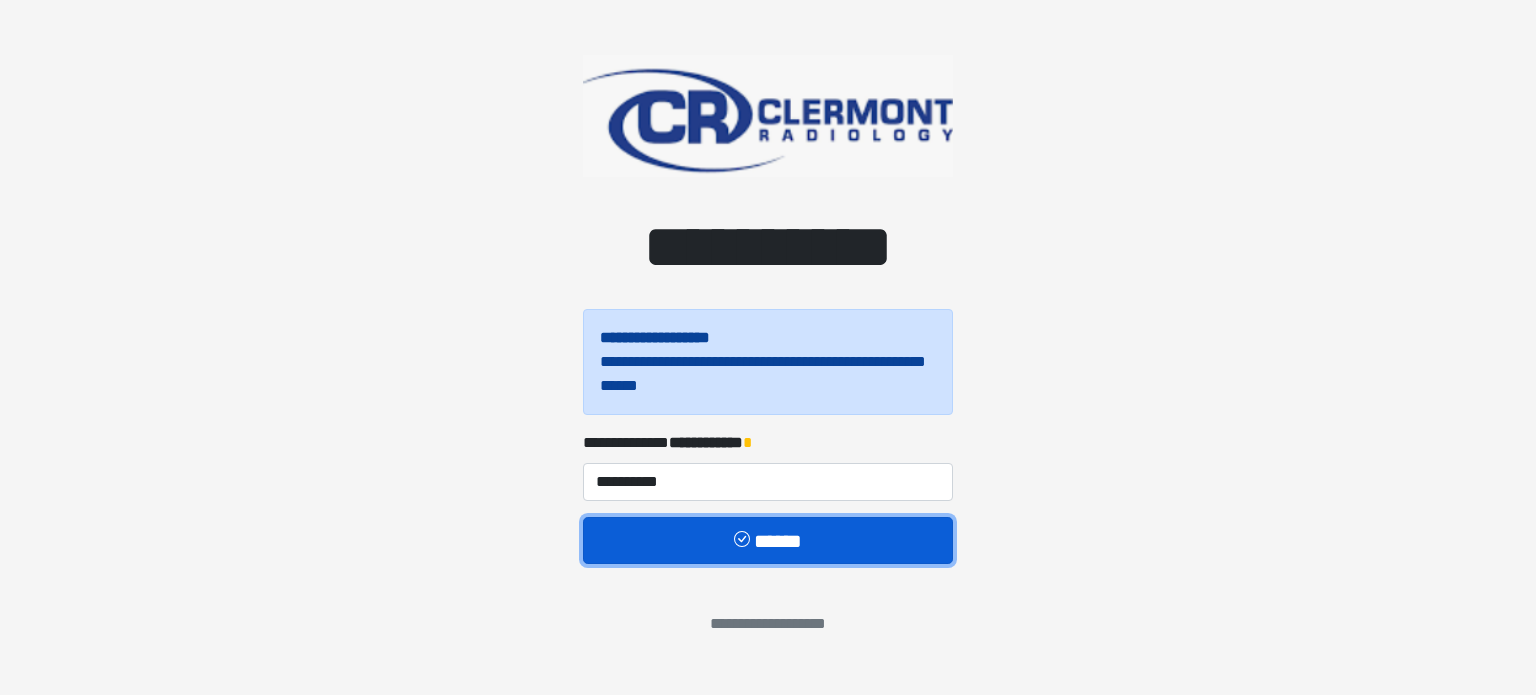 click on "******" at bounding box center (768, 541) 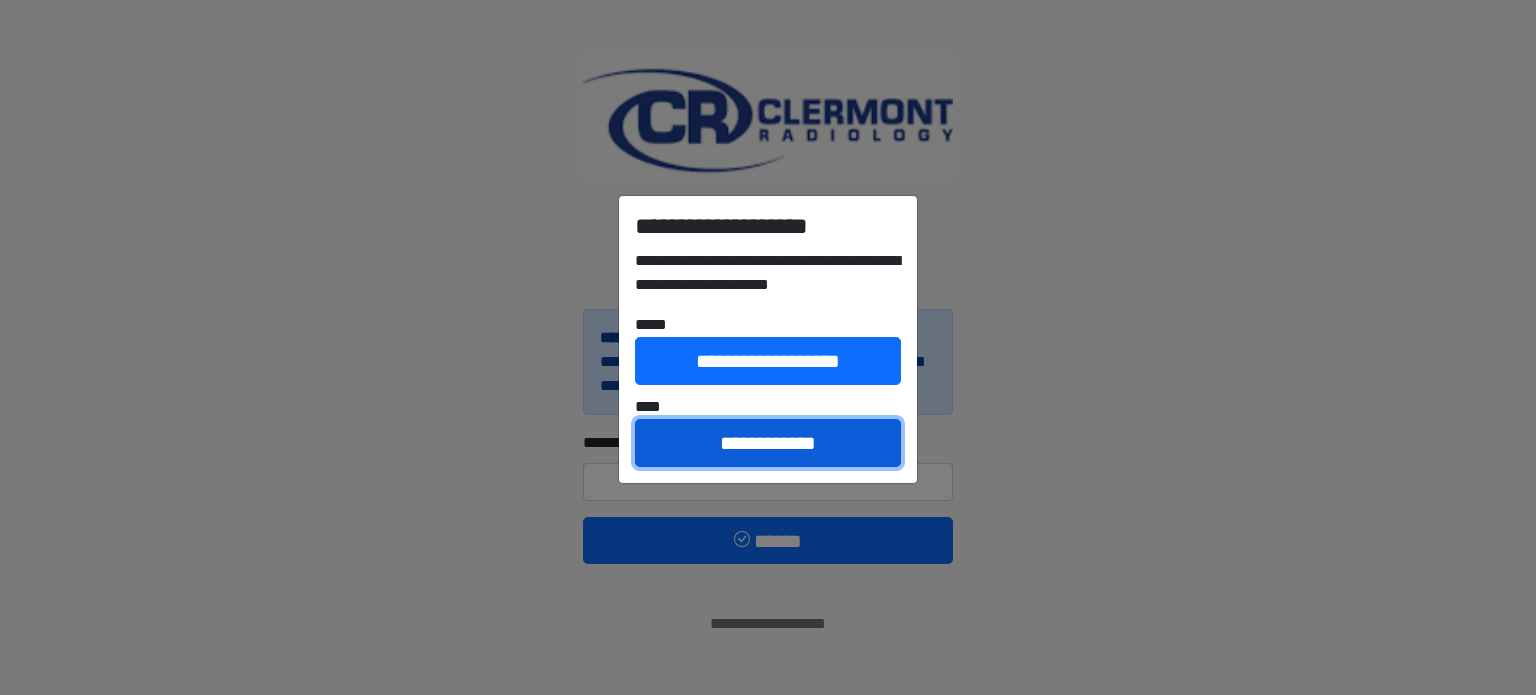 click on "**********" at bounding box center (768, 443) 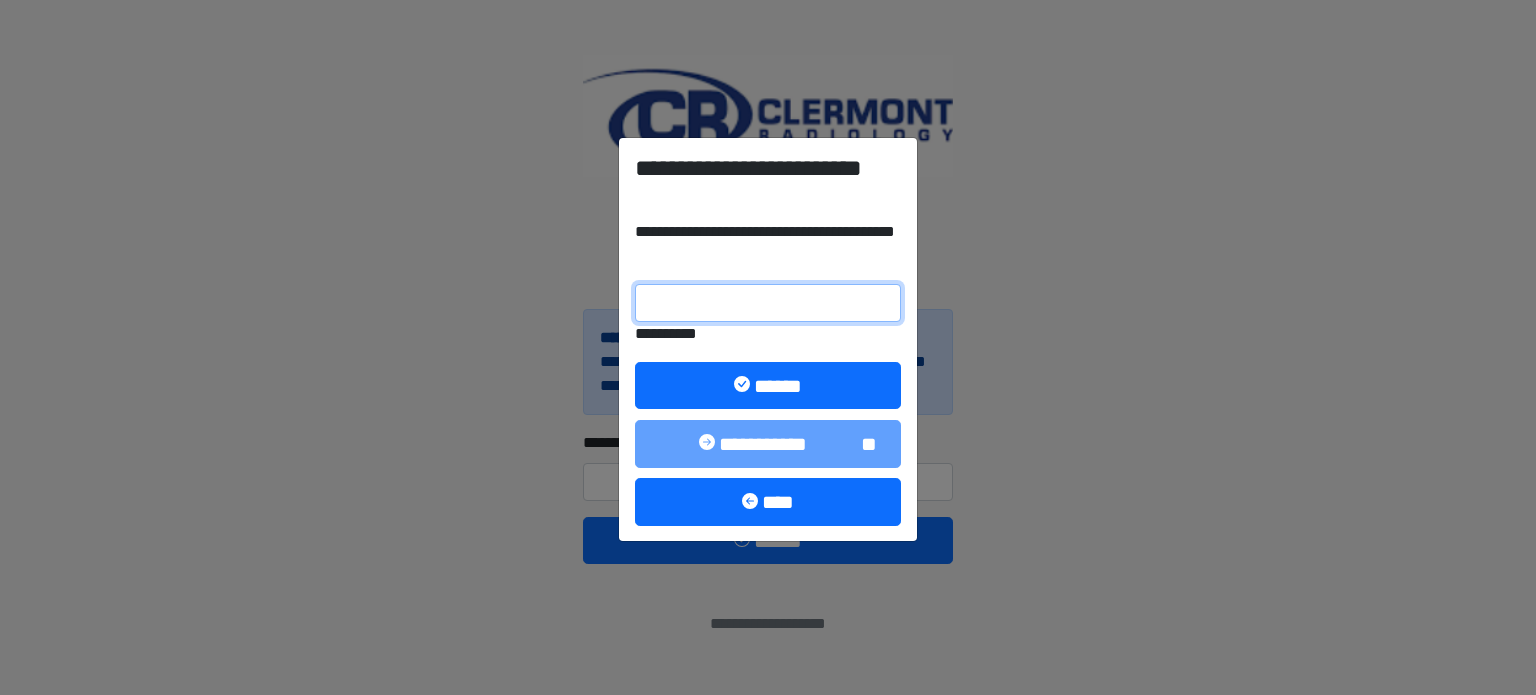 click on "**********" at bounding box center (768, 303) 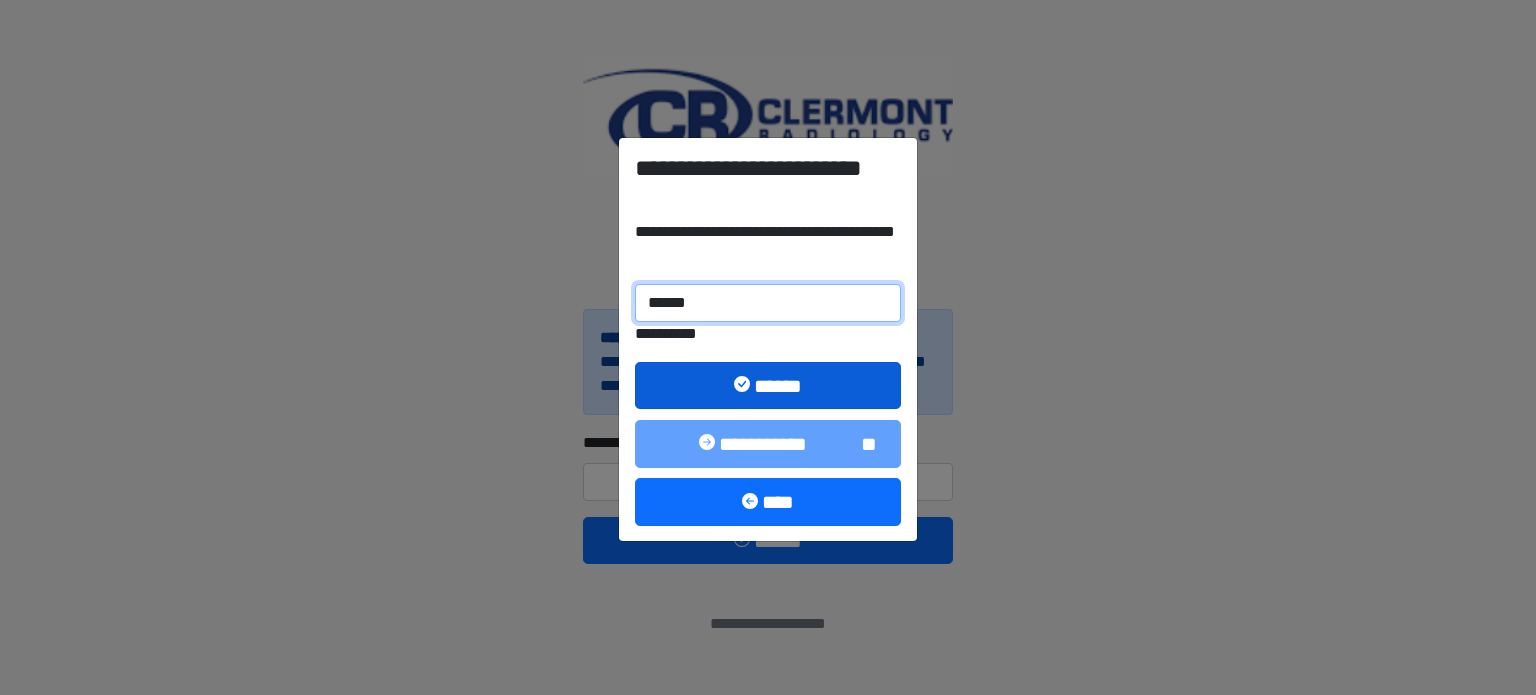 type on "******" 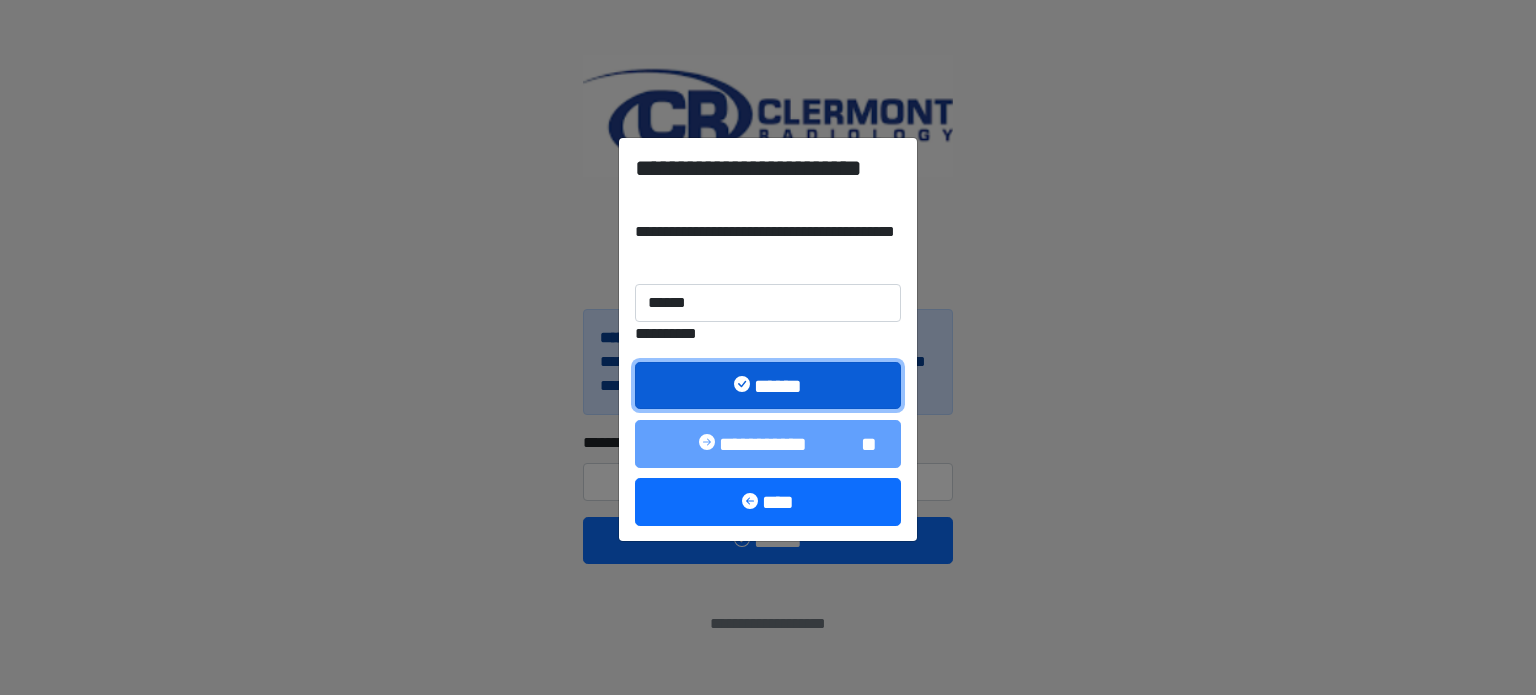 click on "******" at bounding box center (768, 386) 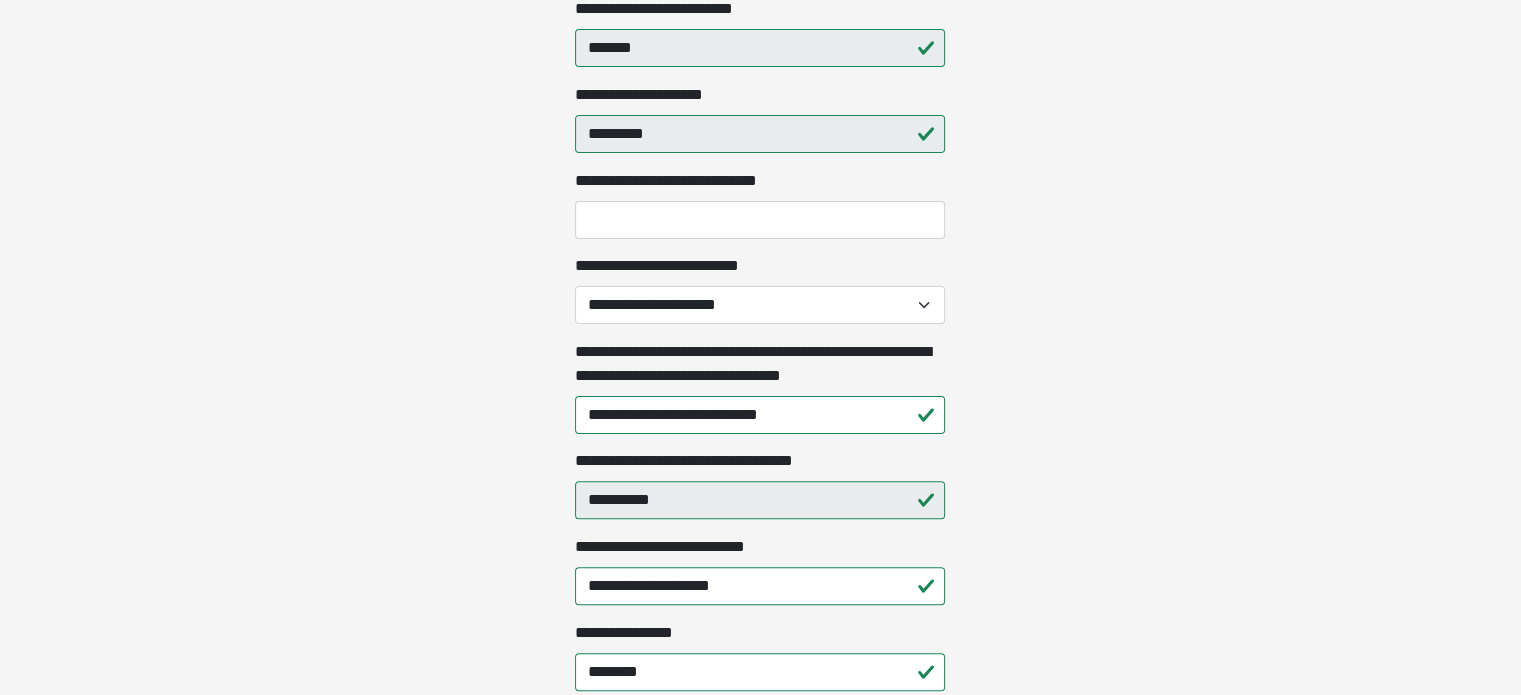 scroll, scrollTop: 494, scrollLeft: 0, axis: vertical 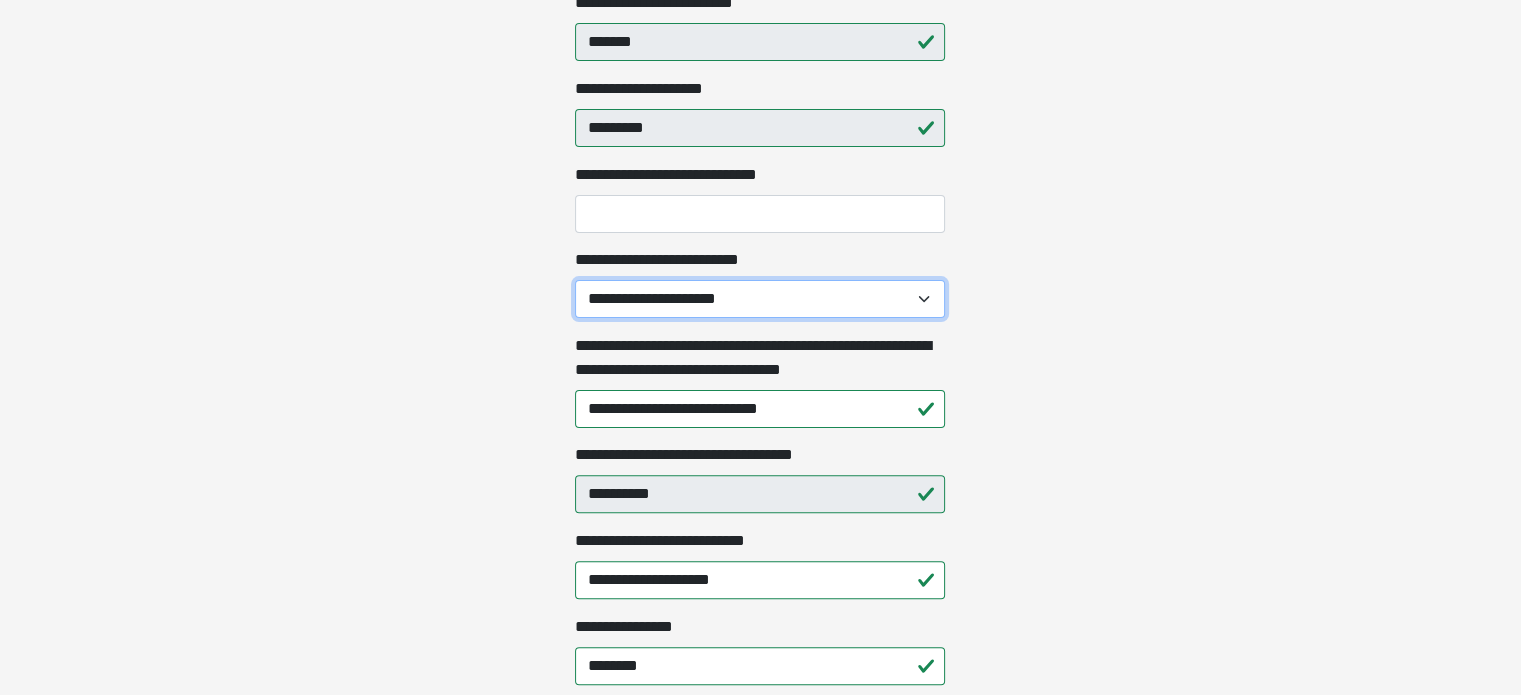 click on "**********" at bounding box center (760, 299) 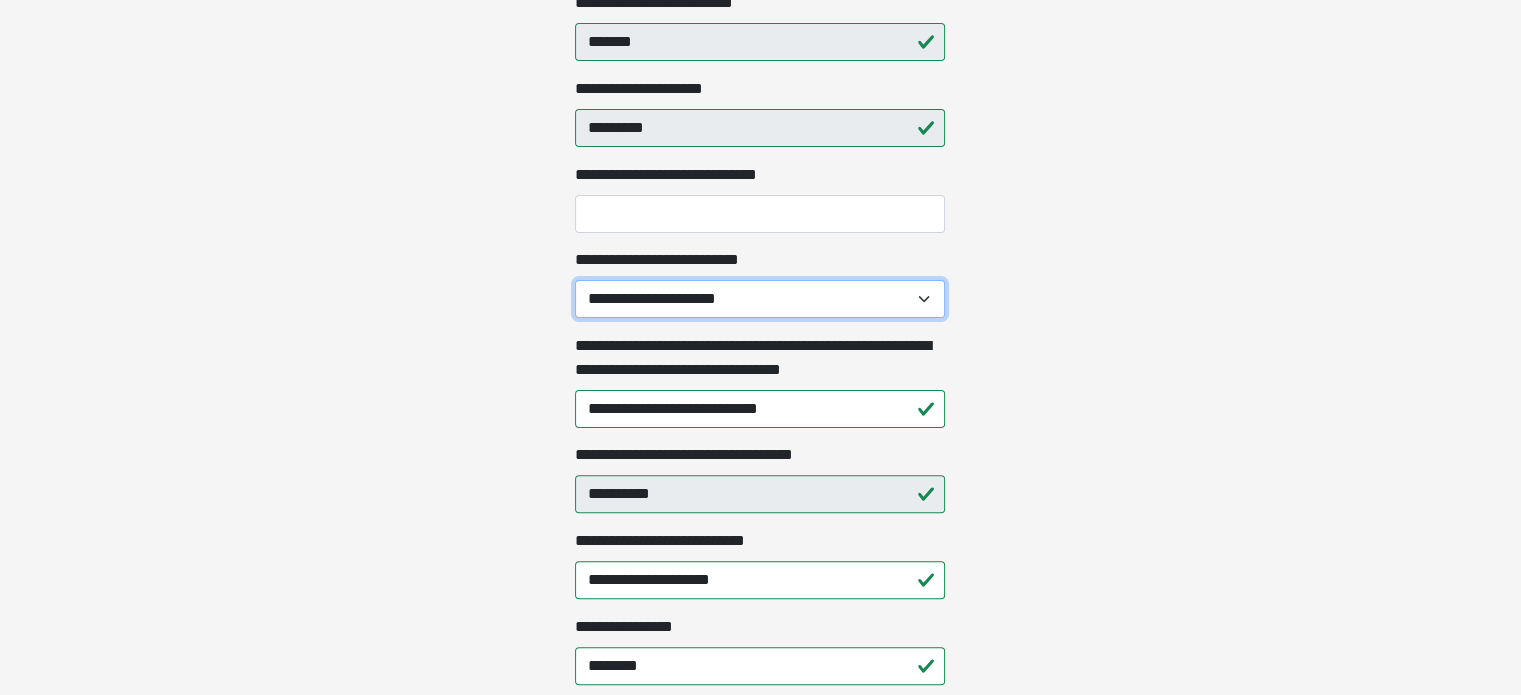 select on "*****" 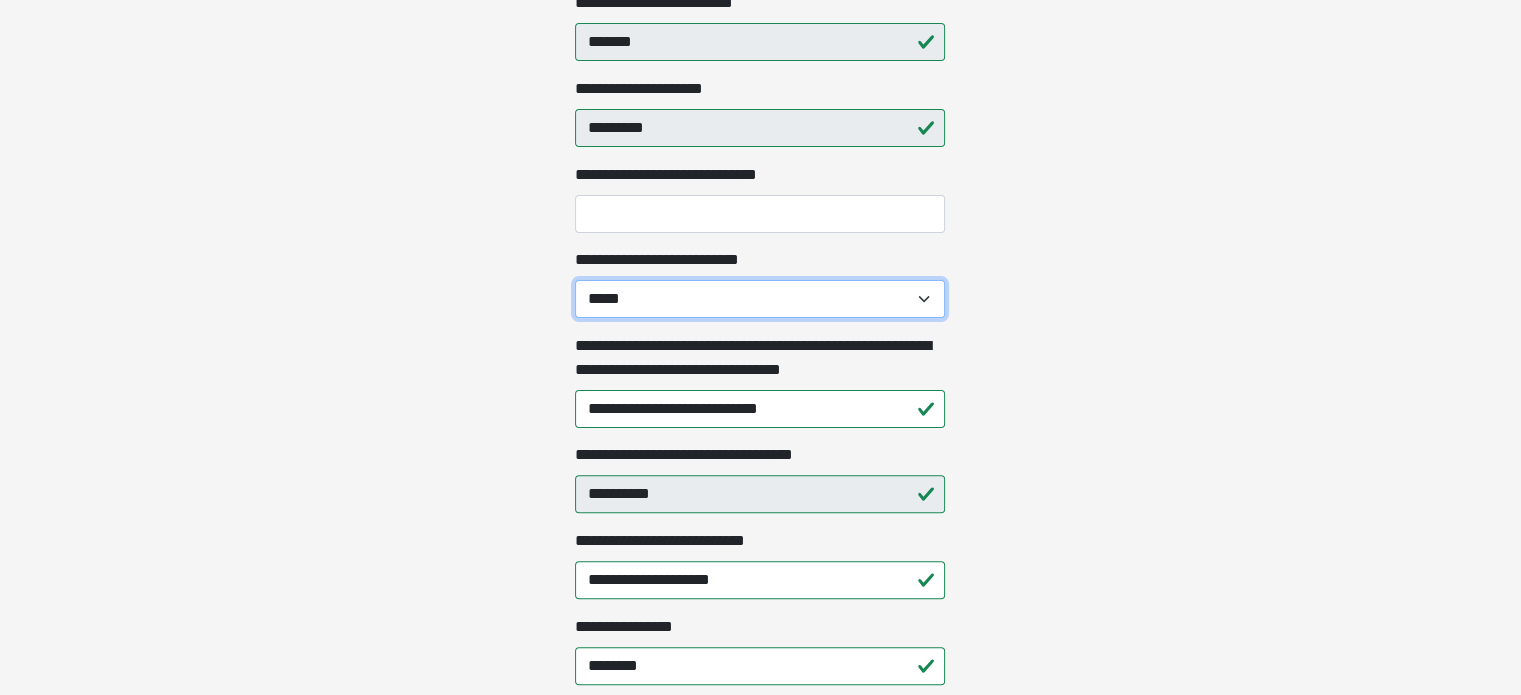 click on "**********" at bounding box center (760, 299) 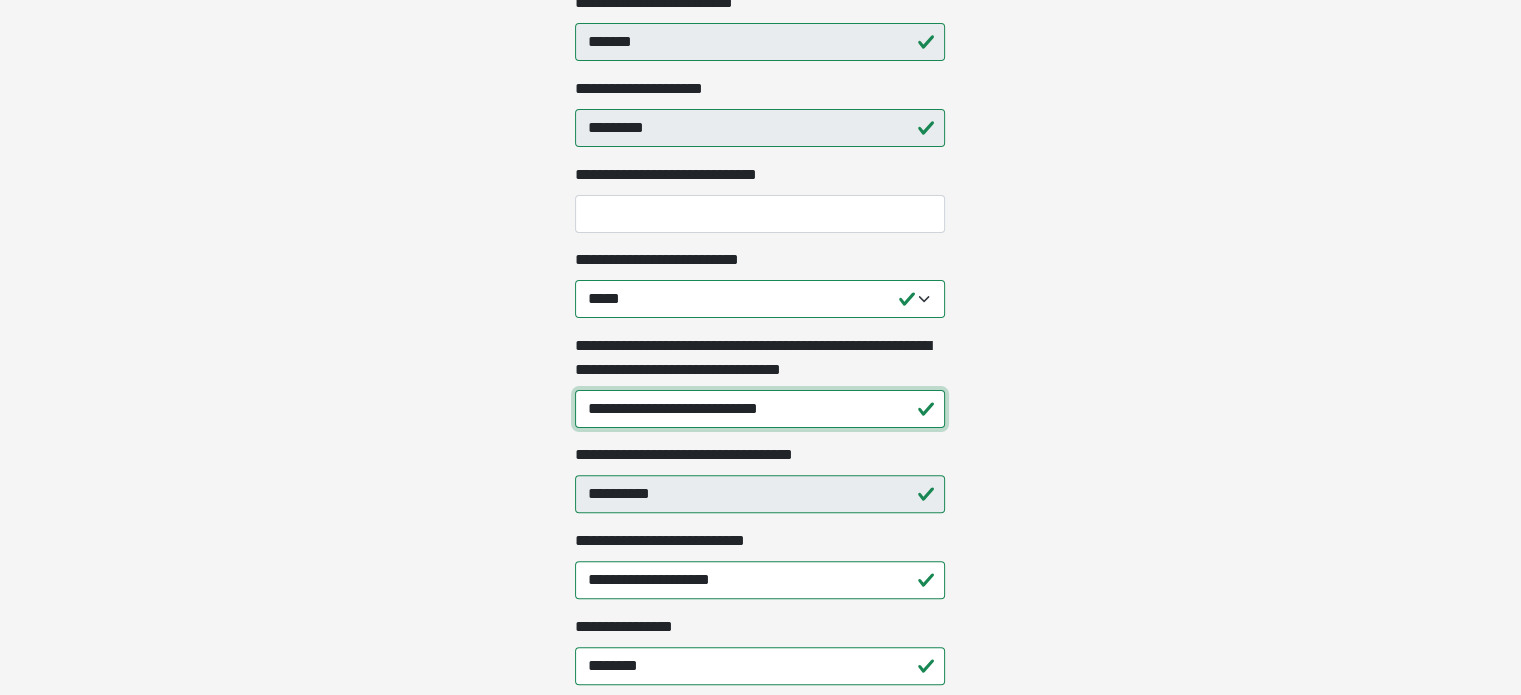 click on "**********" at bounding box center [760, 409] 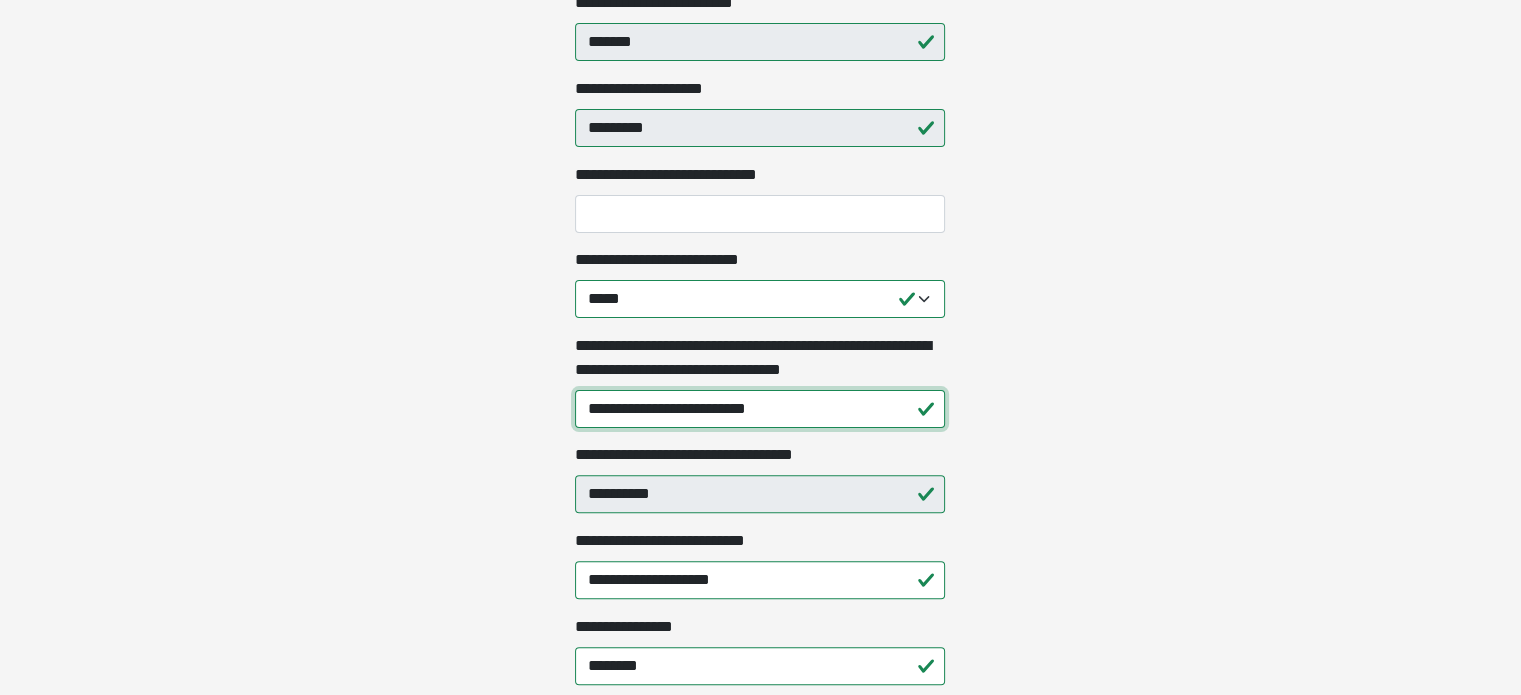 type on "**********" 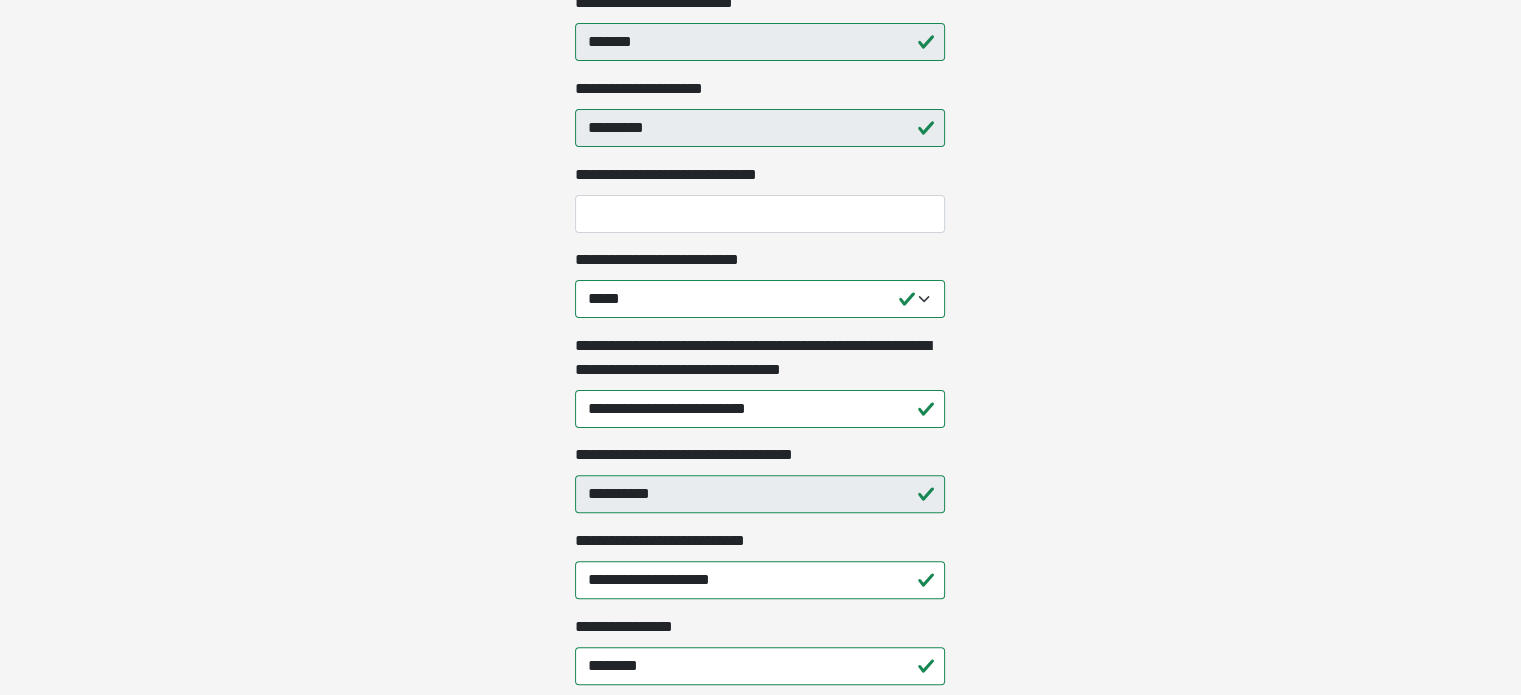 click on "**********" at bounding box center (760, -147) 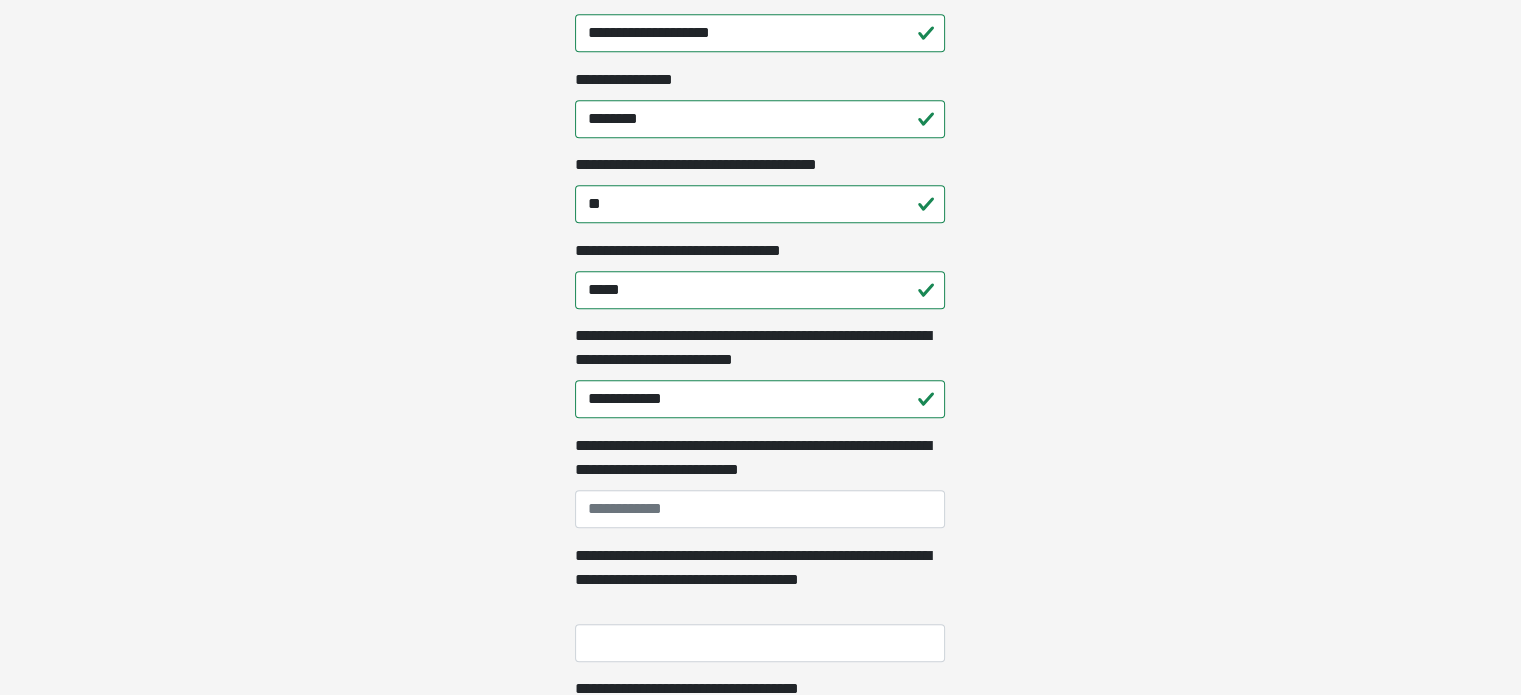 scroll, scrollTop: 1044, scrollLeft: 0, axis: vertical 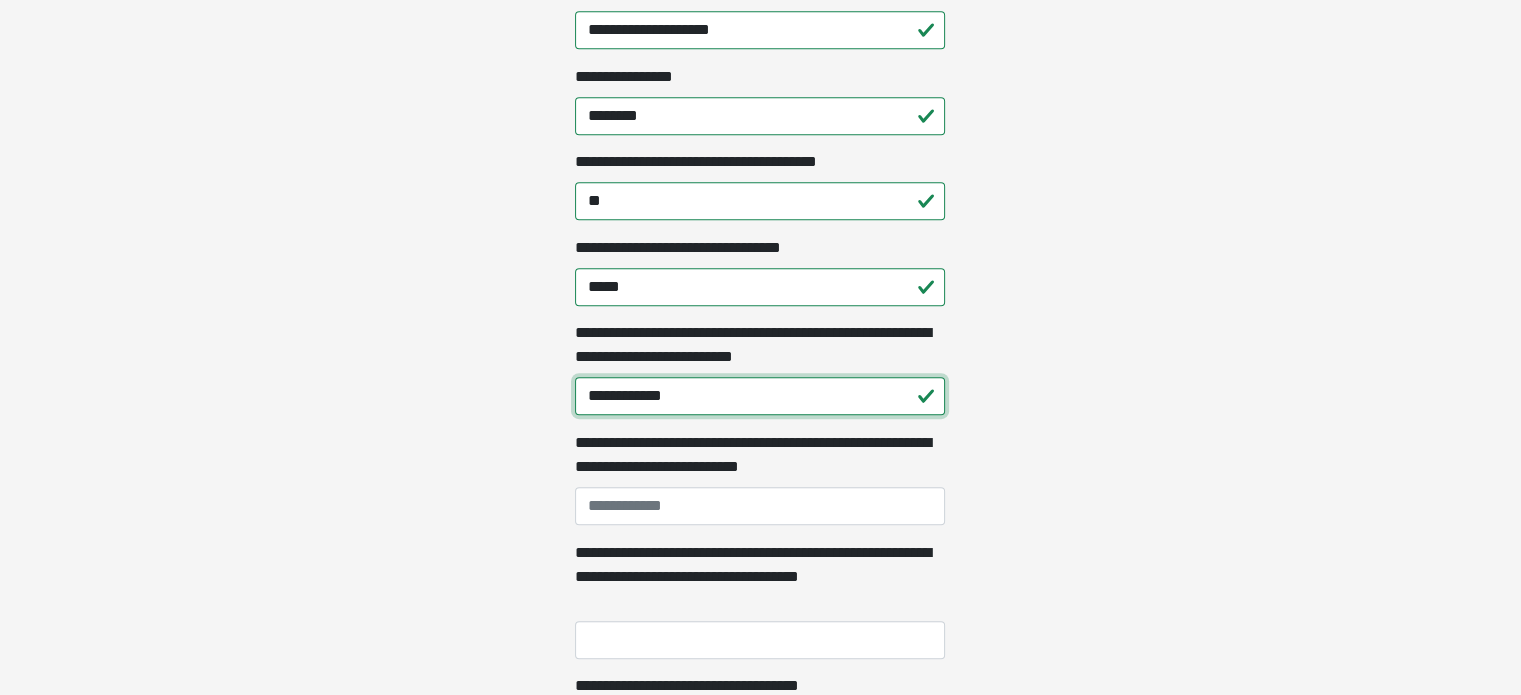 click on "**********" at bounding box center (760, 396) 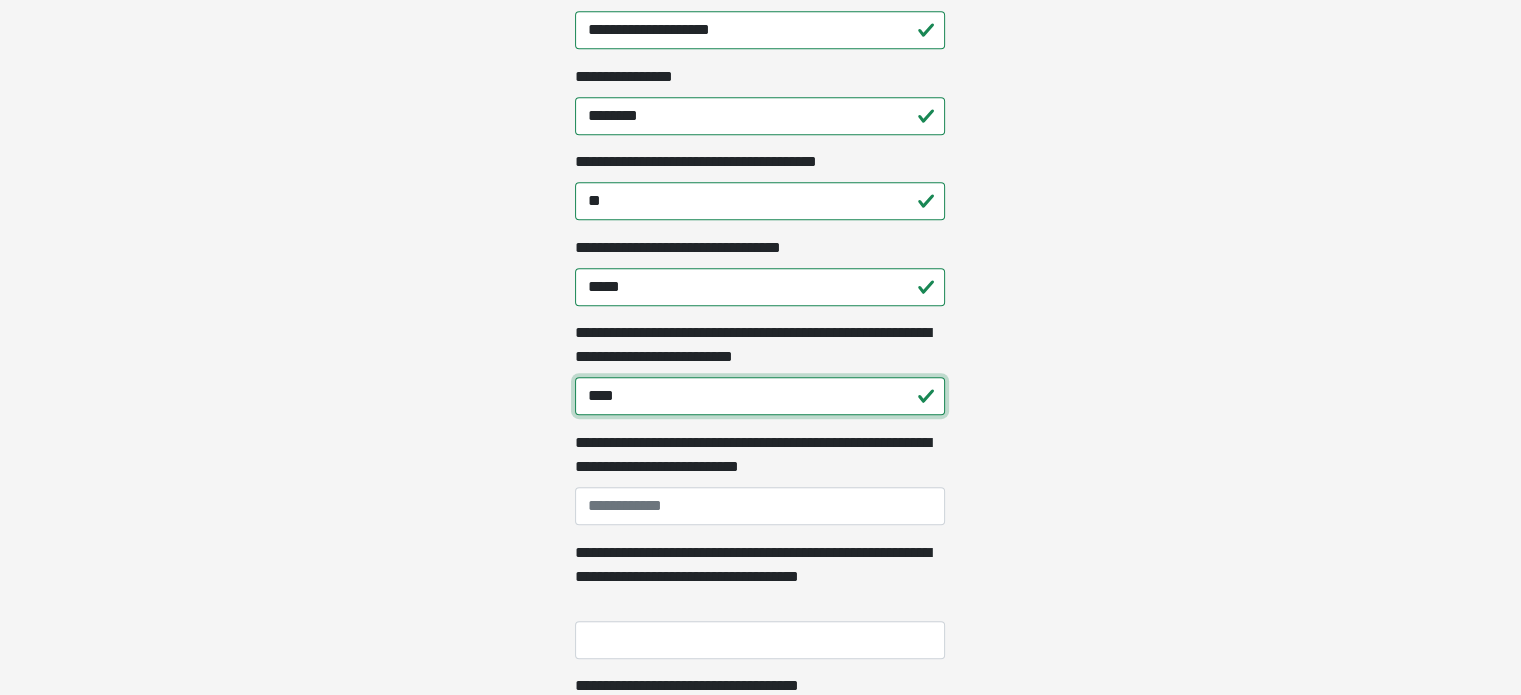 type on "**********" 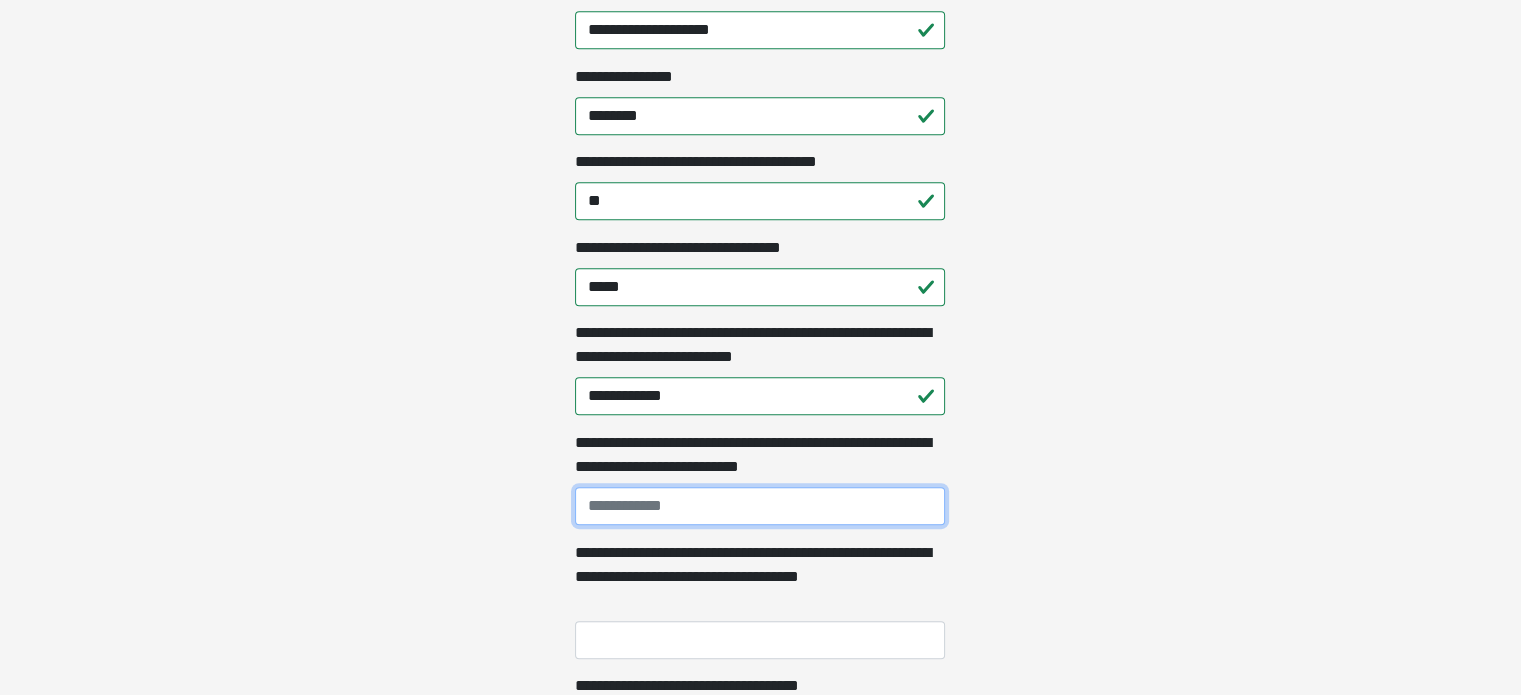 click on "**********" at bounding box center (760, 506) 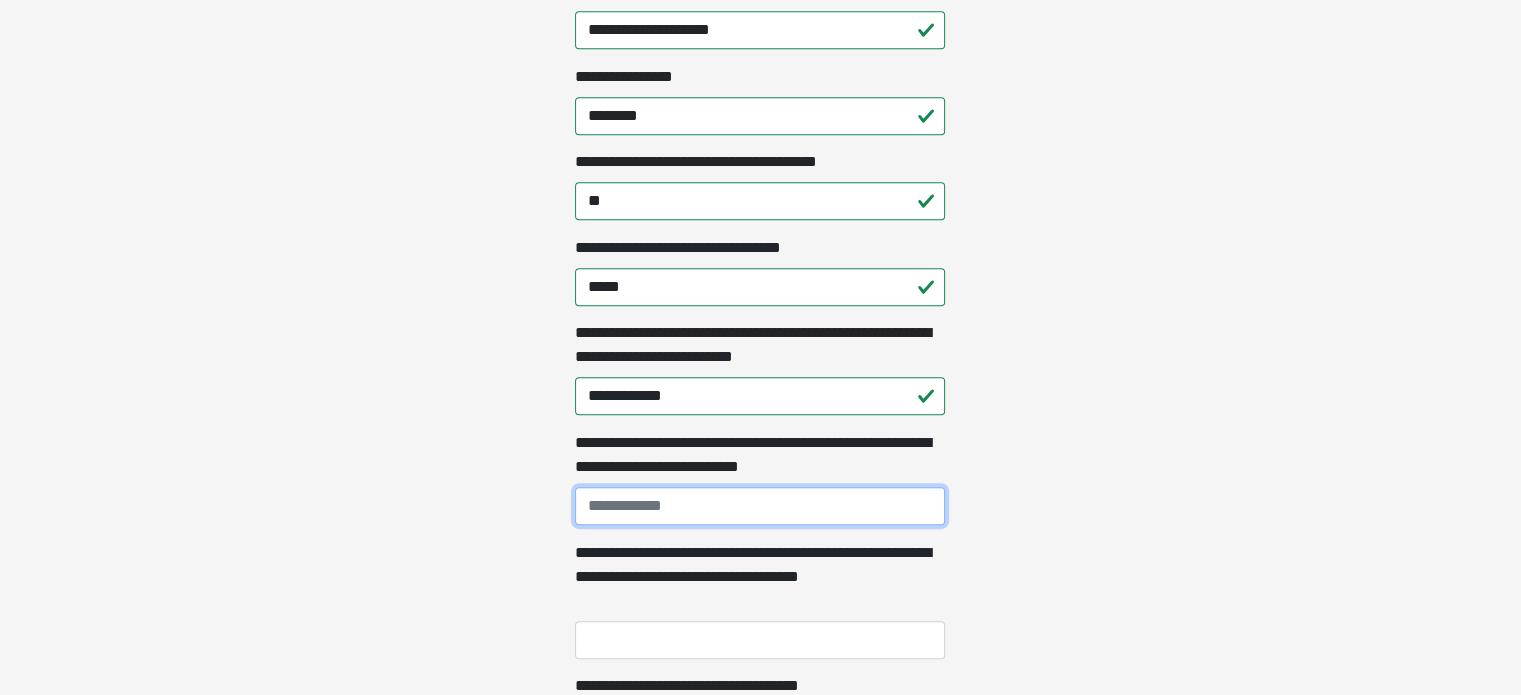 type on "**********" 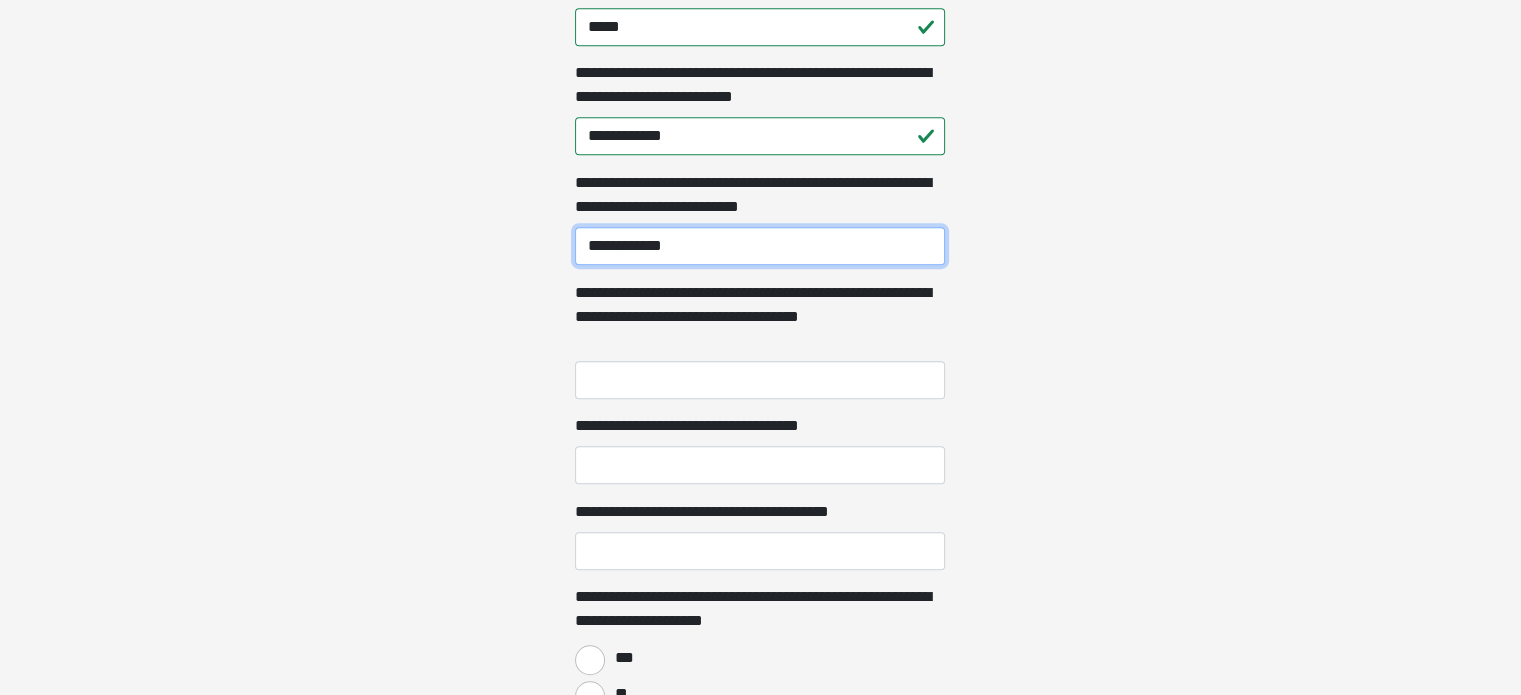 scroll, scrollTop: 1302, scrollLeft: 0, axis: vertical 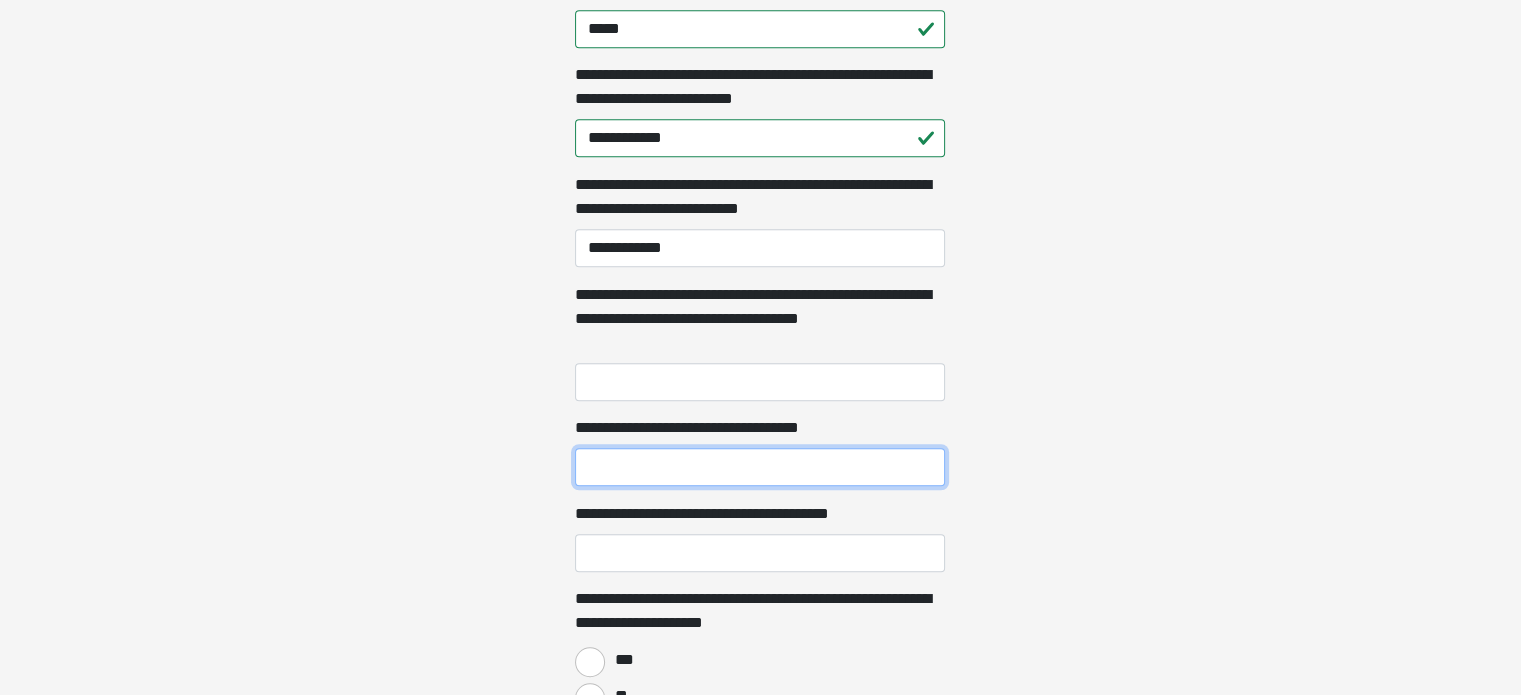 click on "**********" at bounding box center [760, 467] 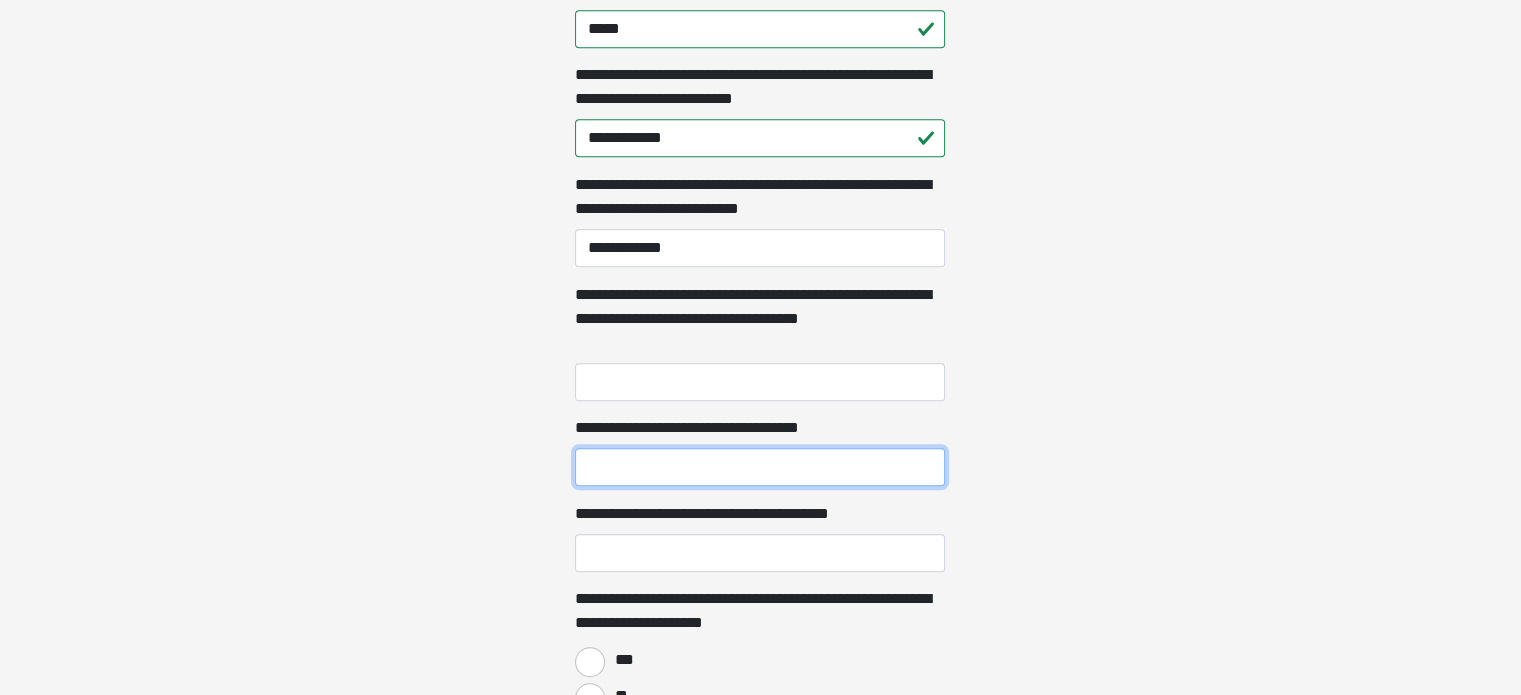 drag, startPoint x: 686, startPoint y: 468, endPoint x: 748, endPoint y: 480, distance: 63.15061 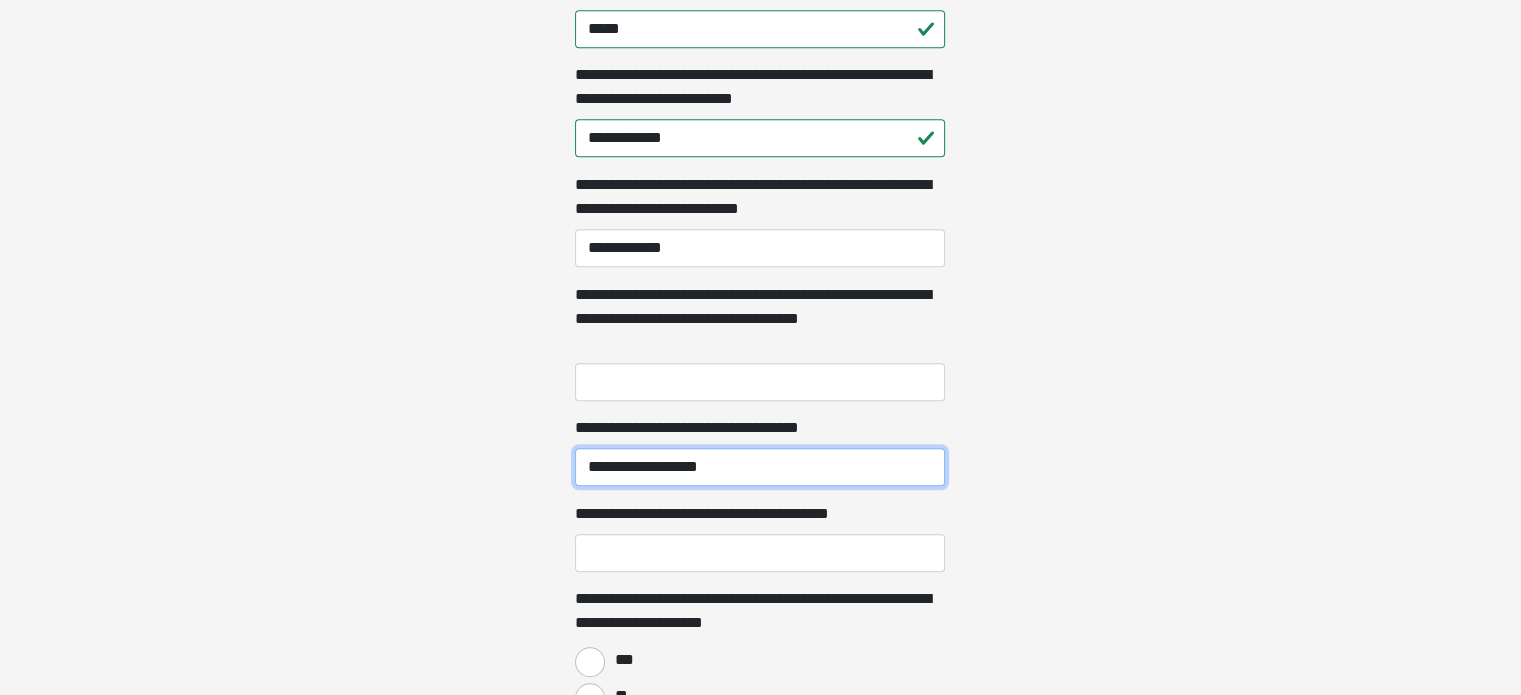 type on "**********" 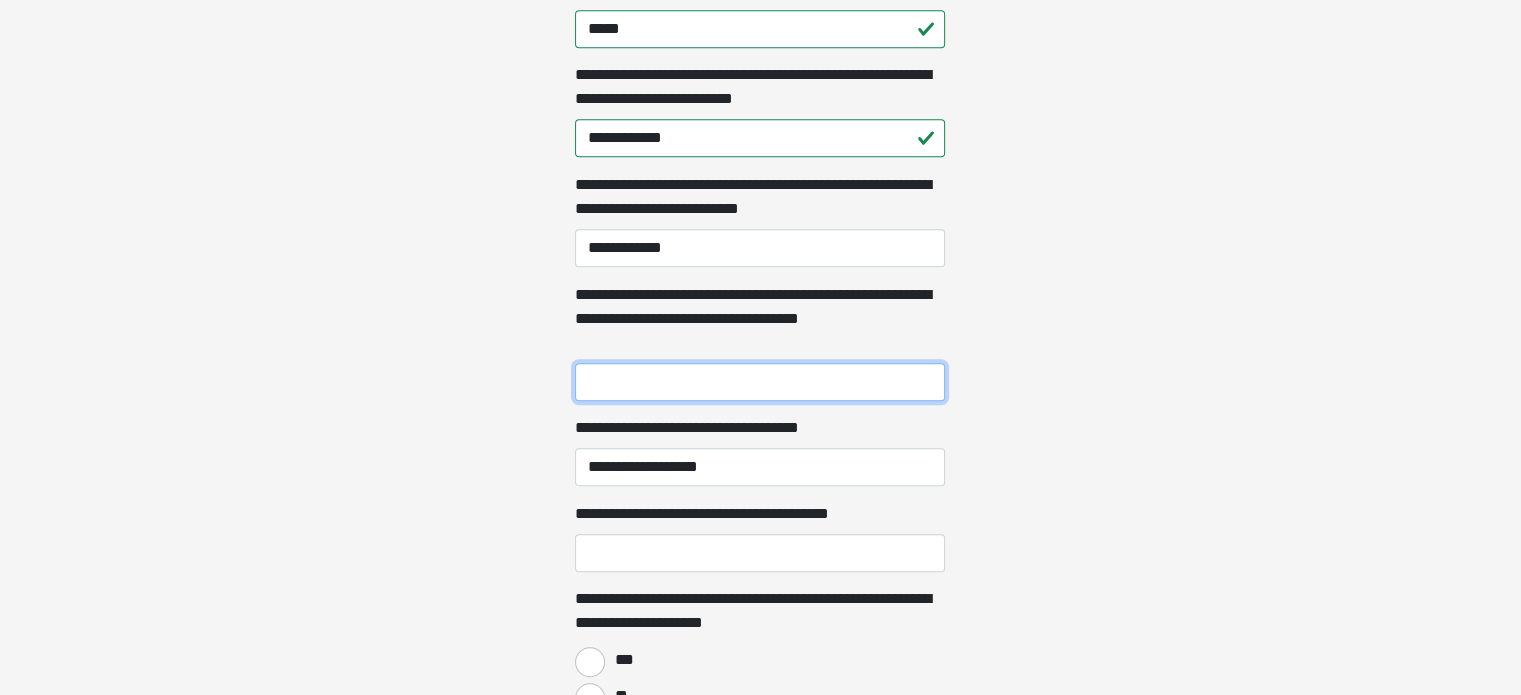 click on "**********" at bounding box center (760, 382) 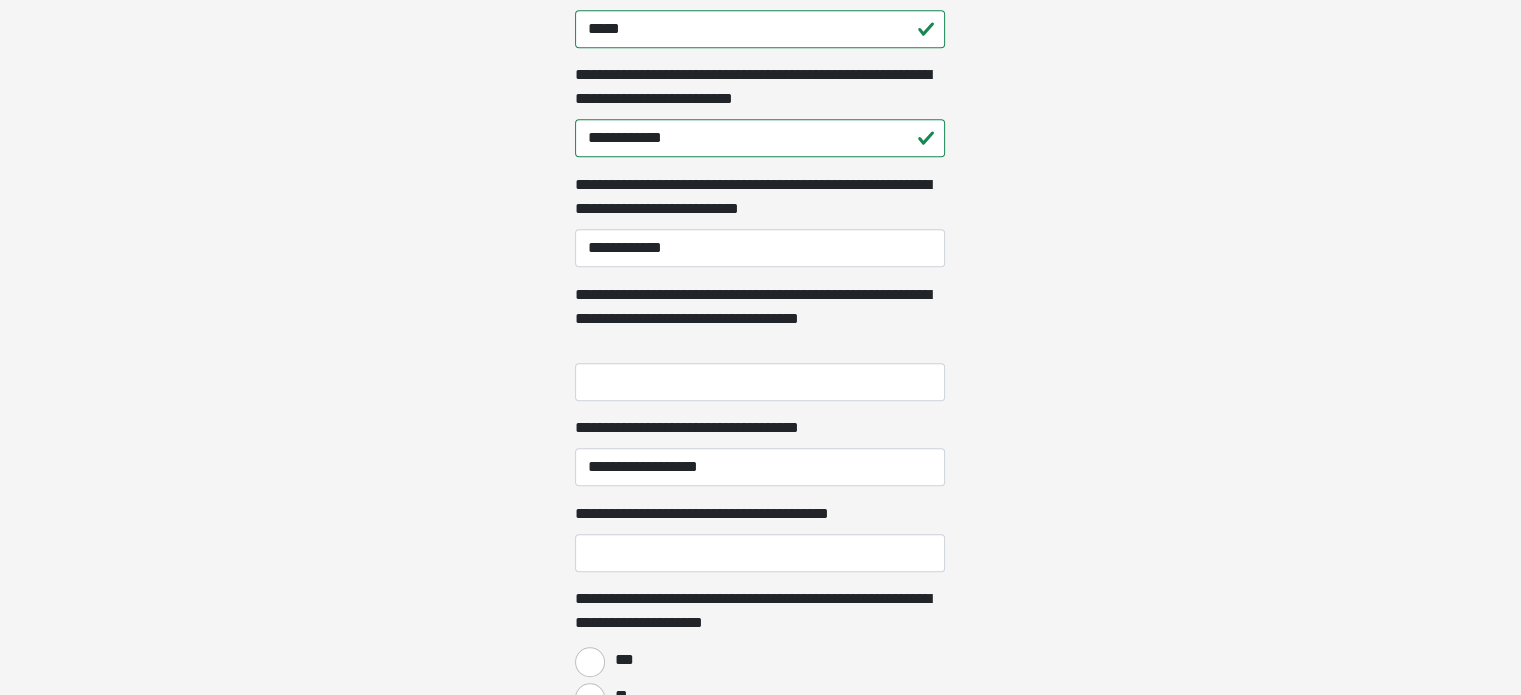 click on "**********" at bounding box center [760, -955] 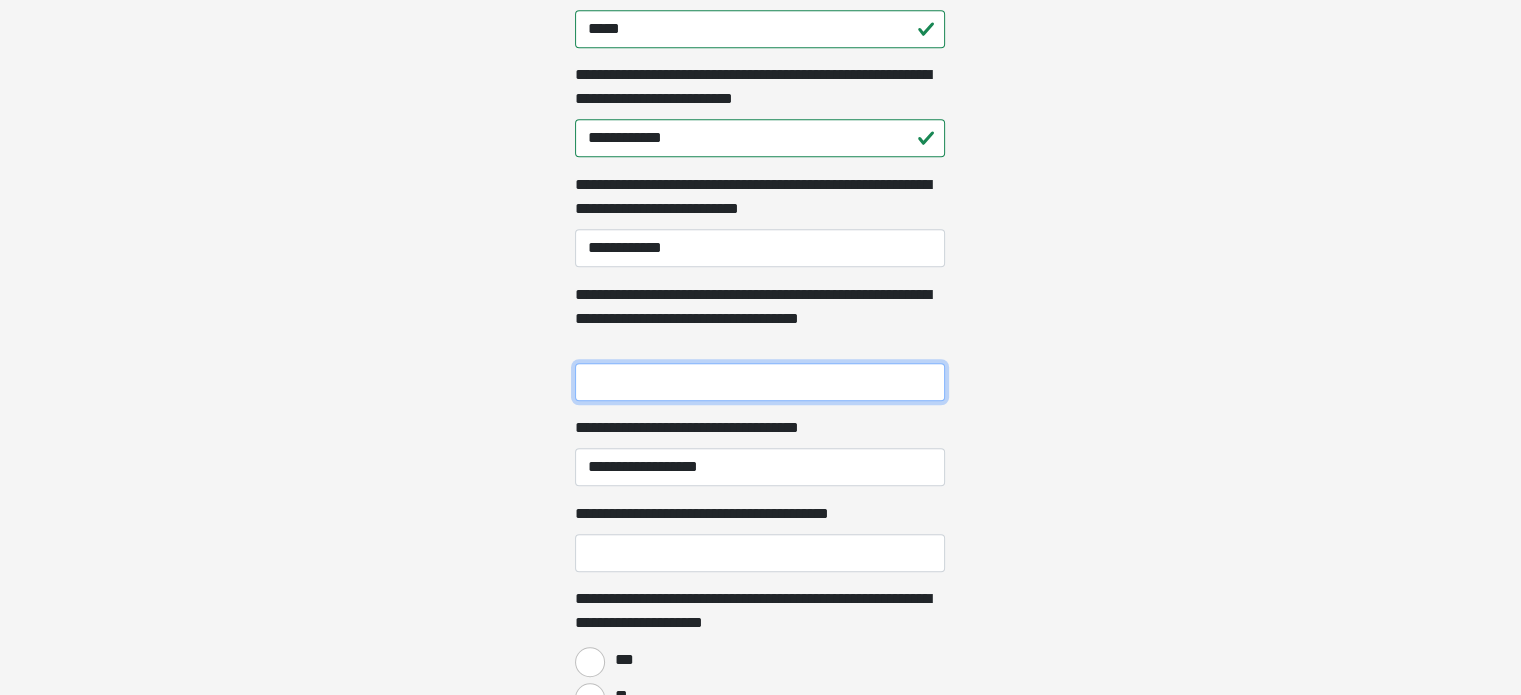 click on "**********" at bounding box center (760, 382) 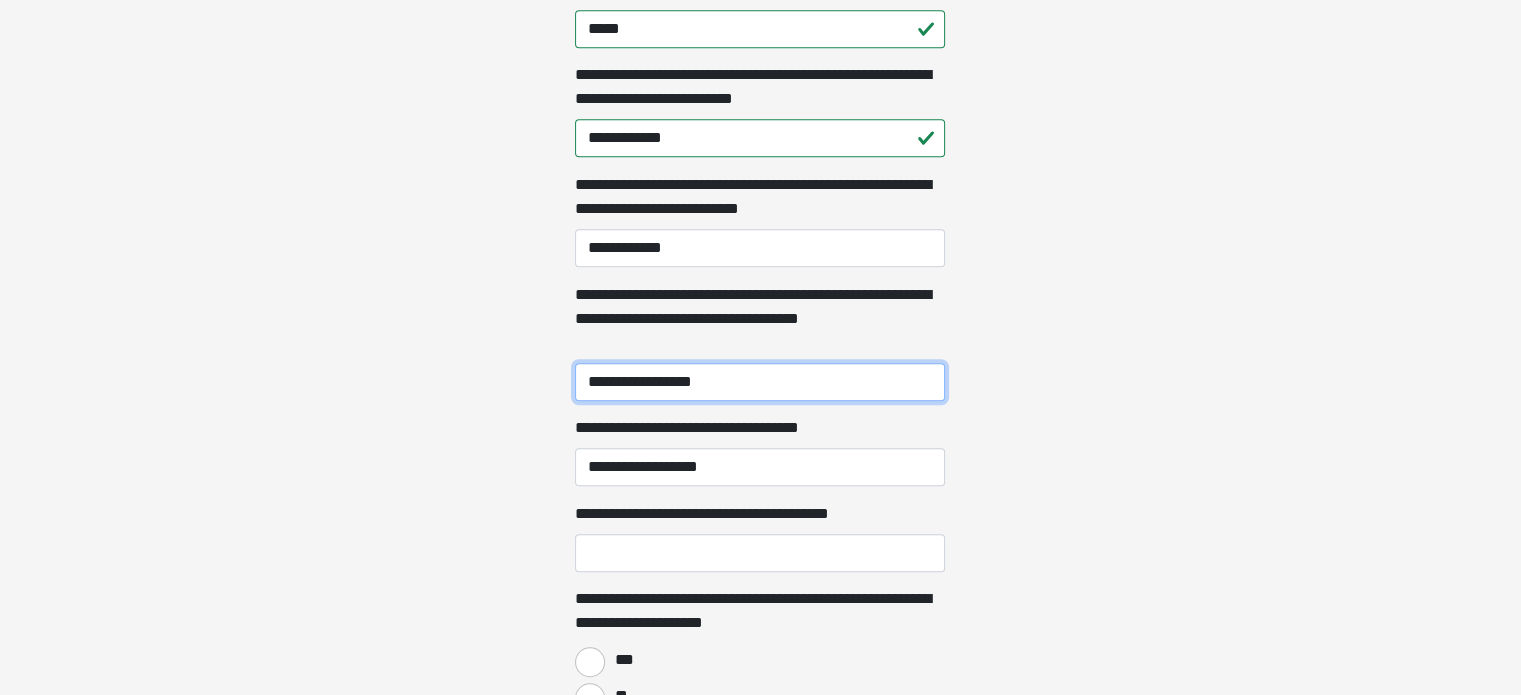 type on "**********" 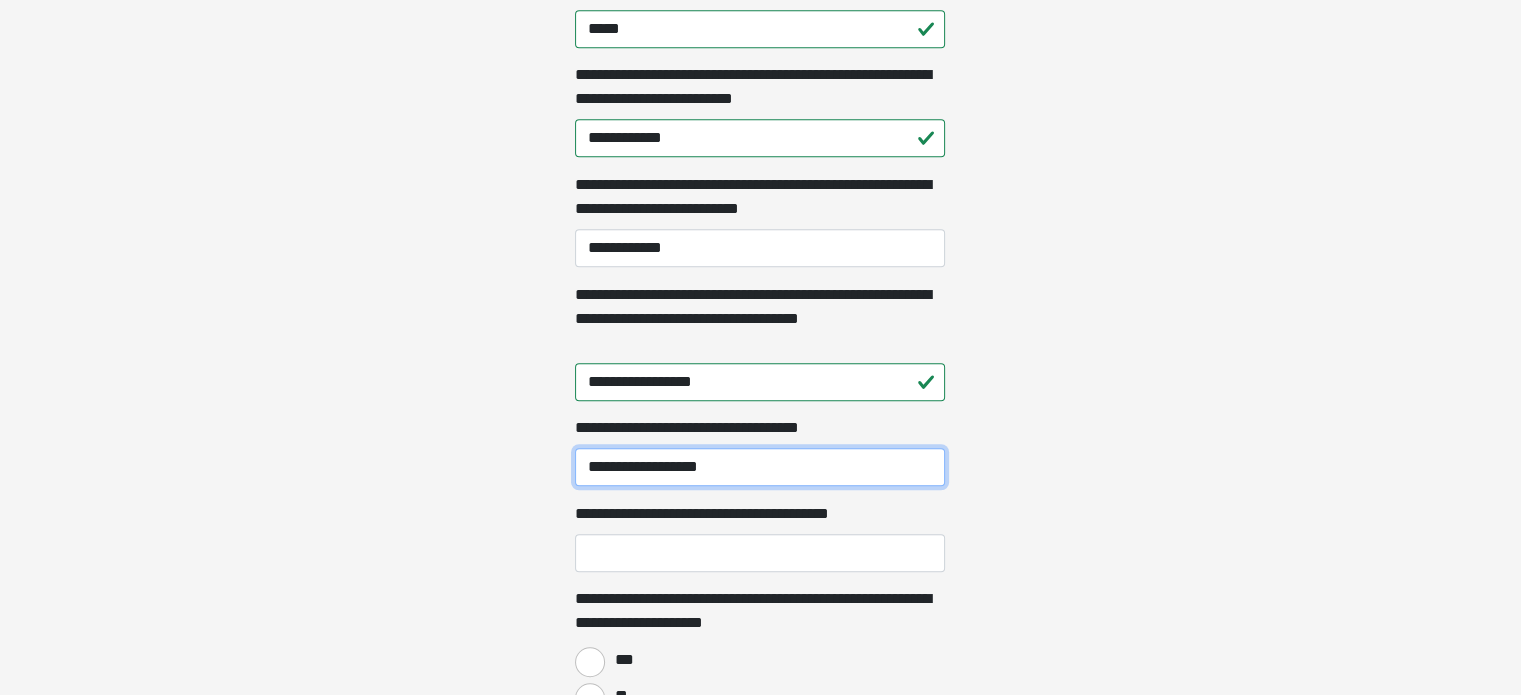 click on "**********" at bounding box center [760, 467] 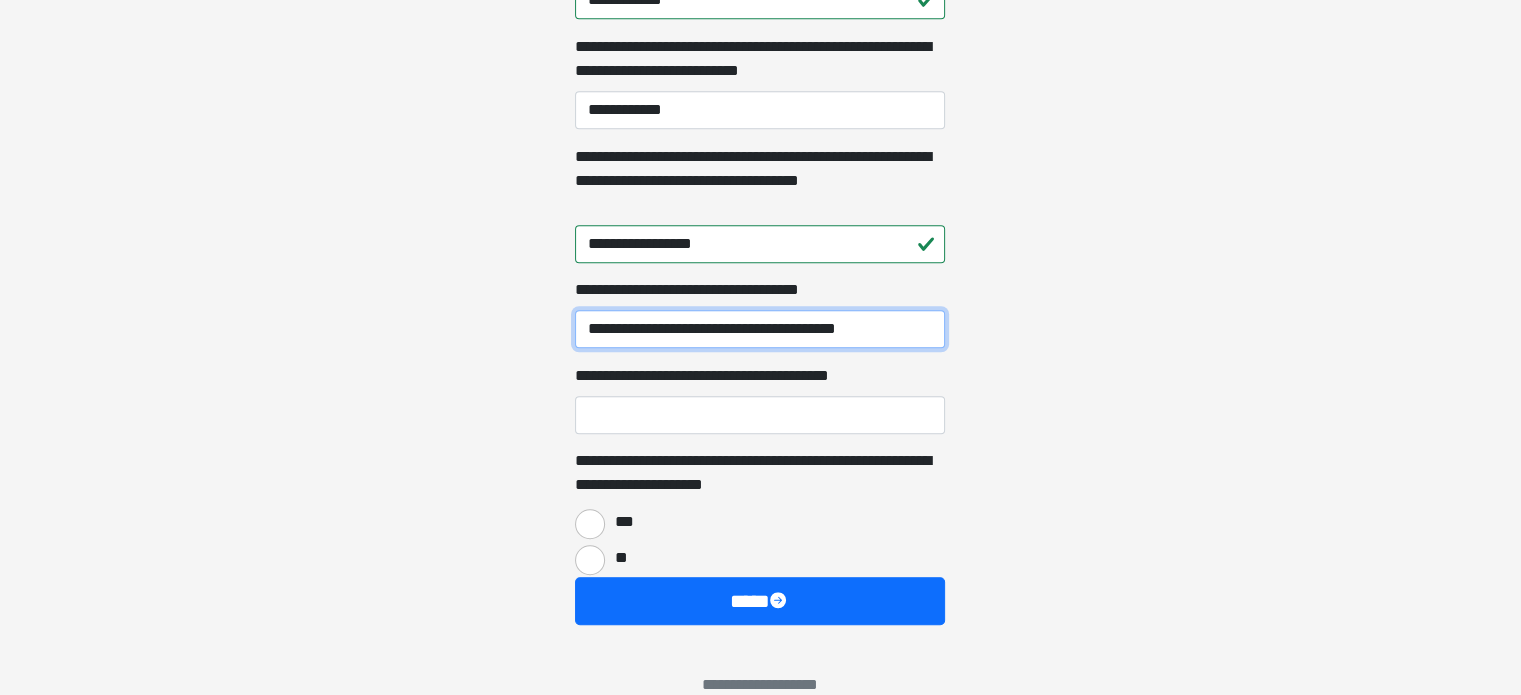 scroll, scrollTop: 1488, scrollLeft: 0, axis: vertical 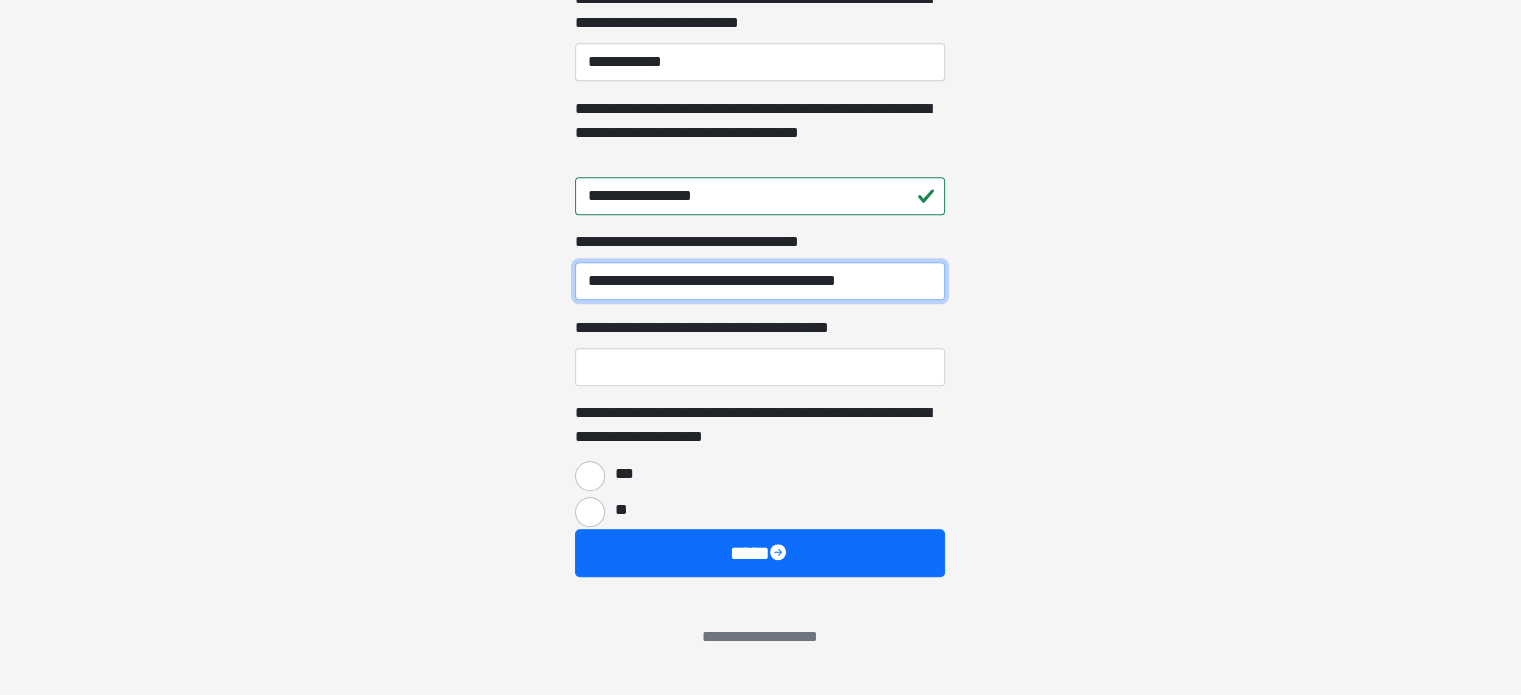 type on "**********" 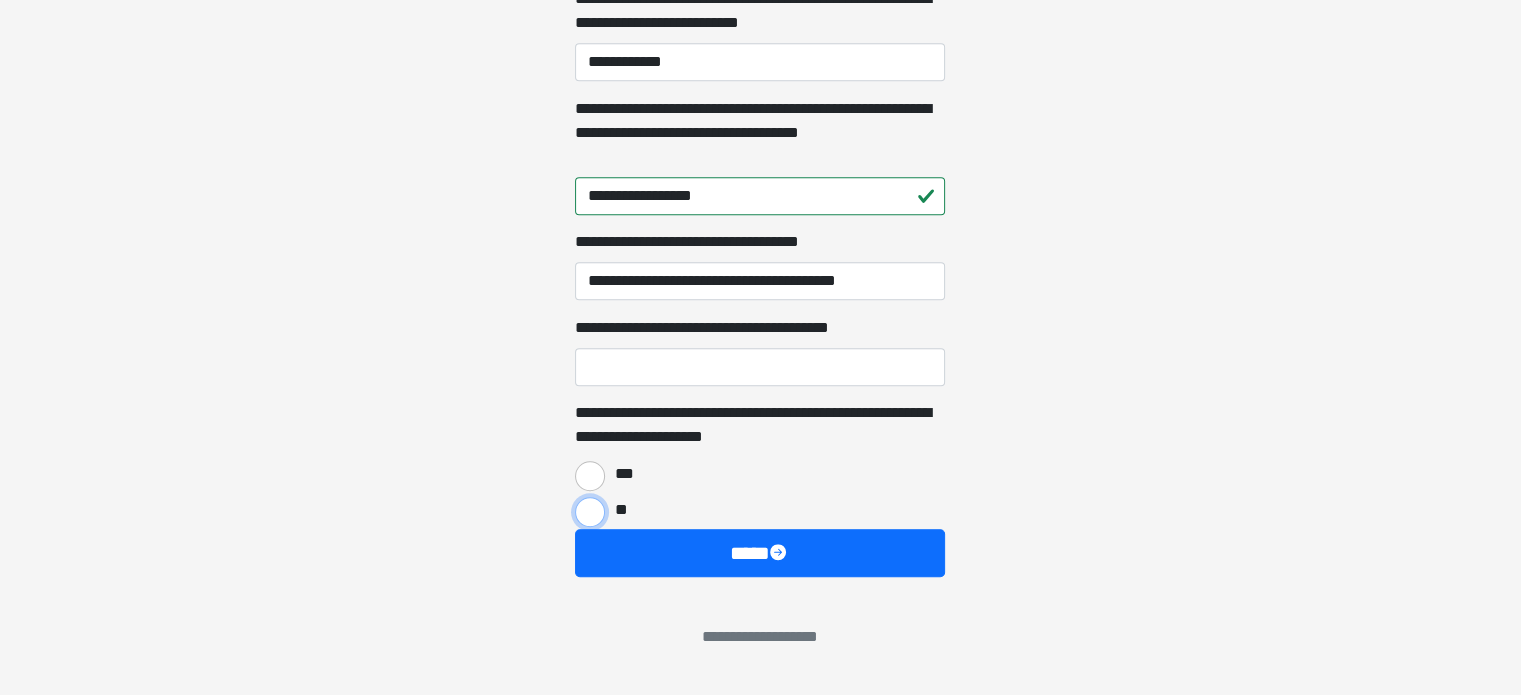 click on "**" at bounding box center (590, 512) 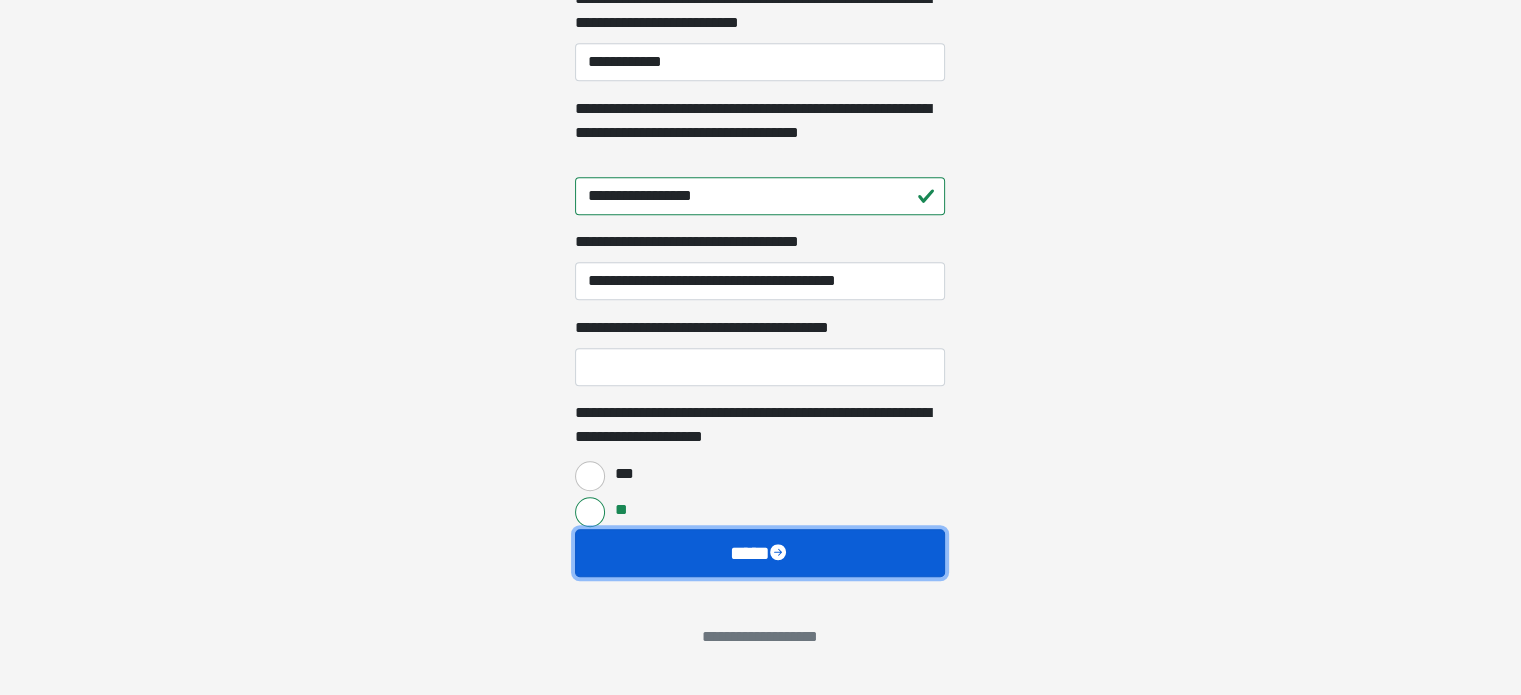 click on "****" at bounding box center [760, 553] 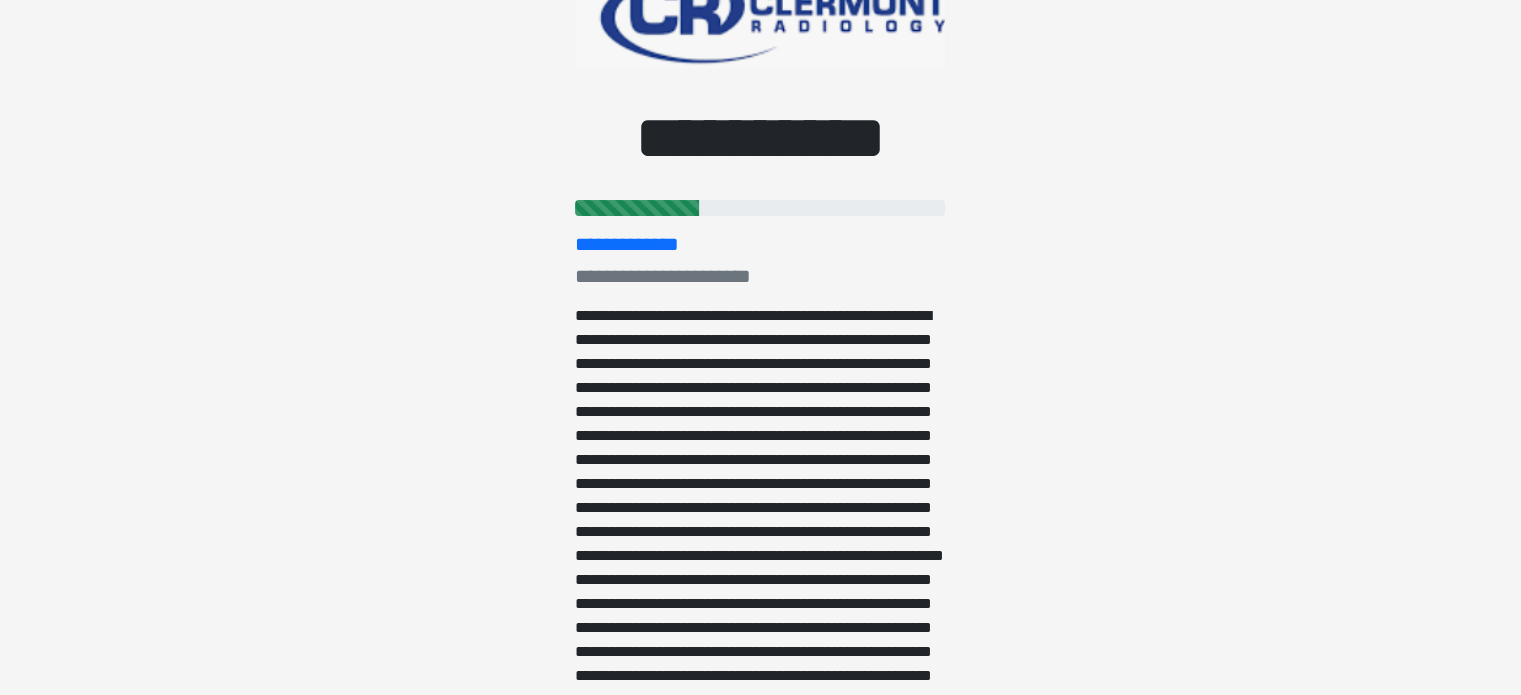 scroll, scrollTop: 0, scrollLeft: 0, axis: both 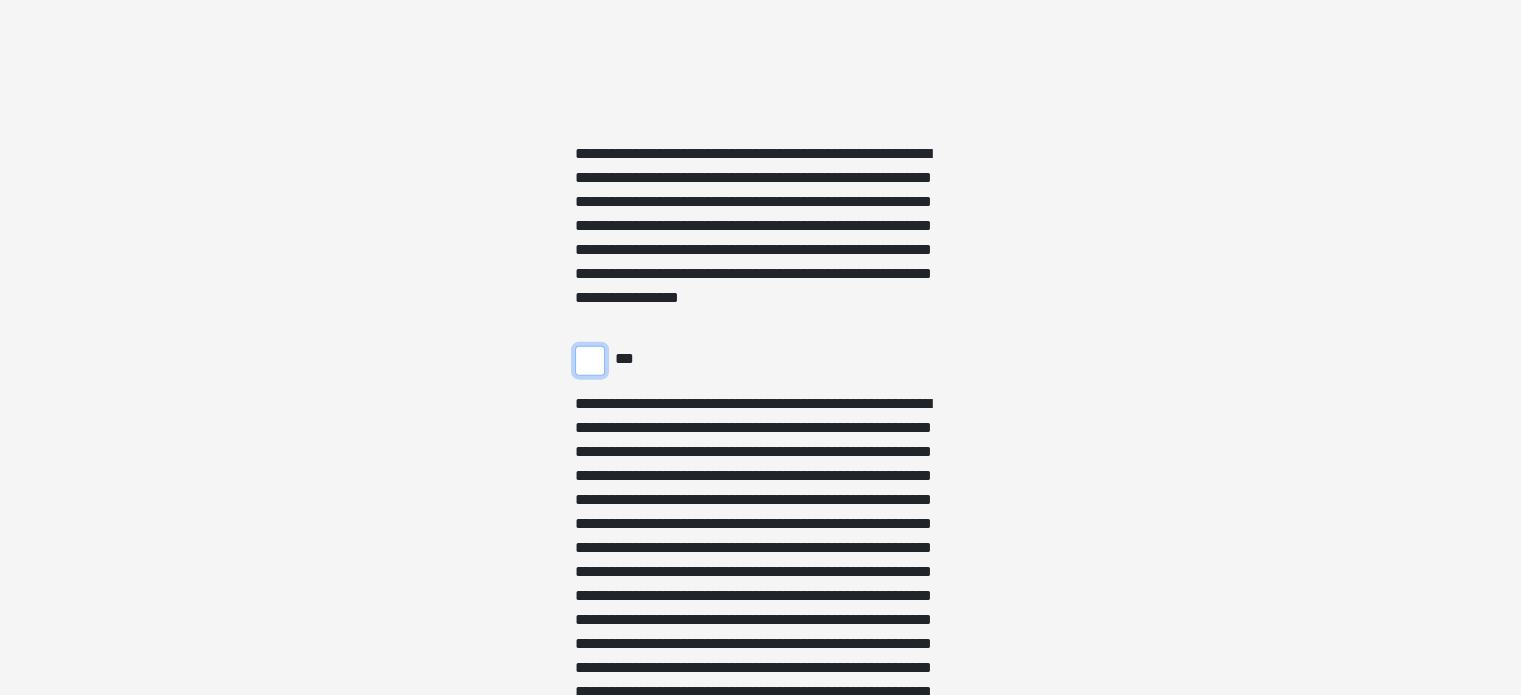 click on "***" at bounding box center [590, 361] 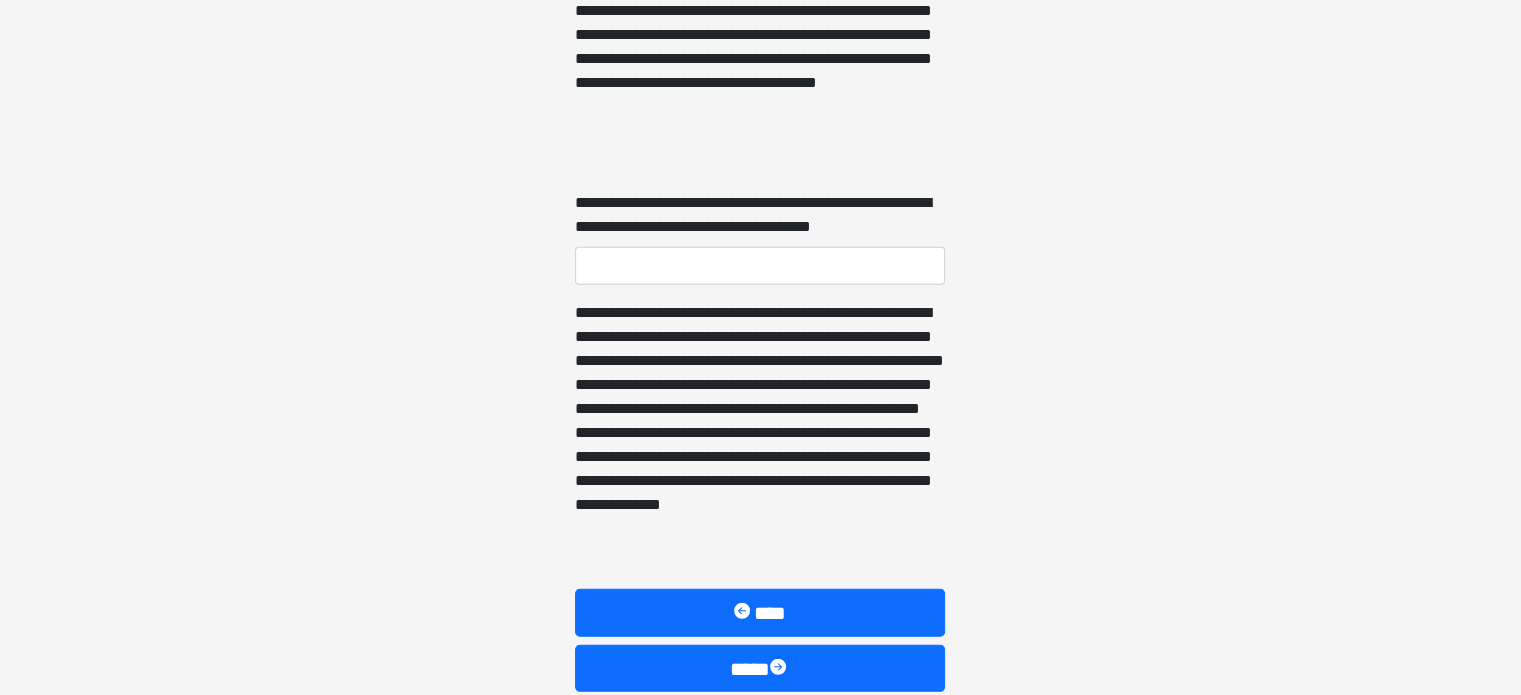 scroll, scrollTop: 5301, scrollLeft: 0, axis: vertical 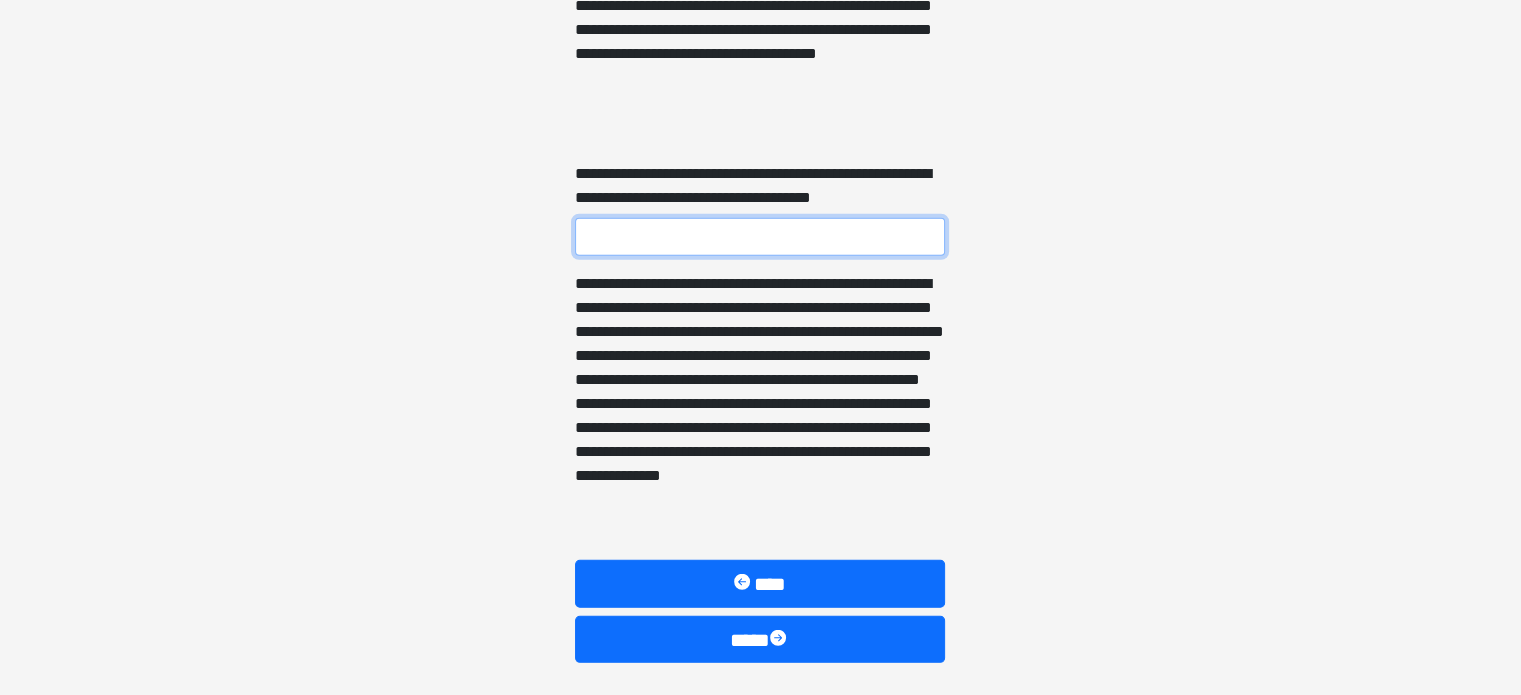 click on "**********" at bounding box center [760, 237] 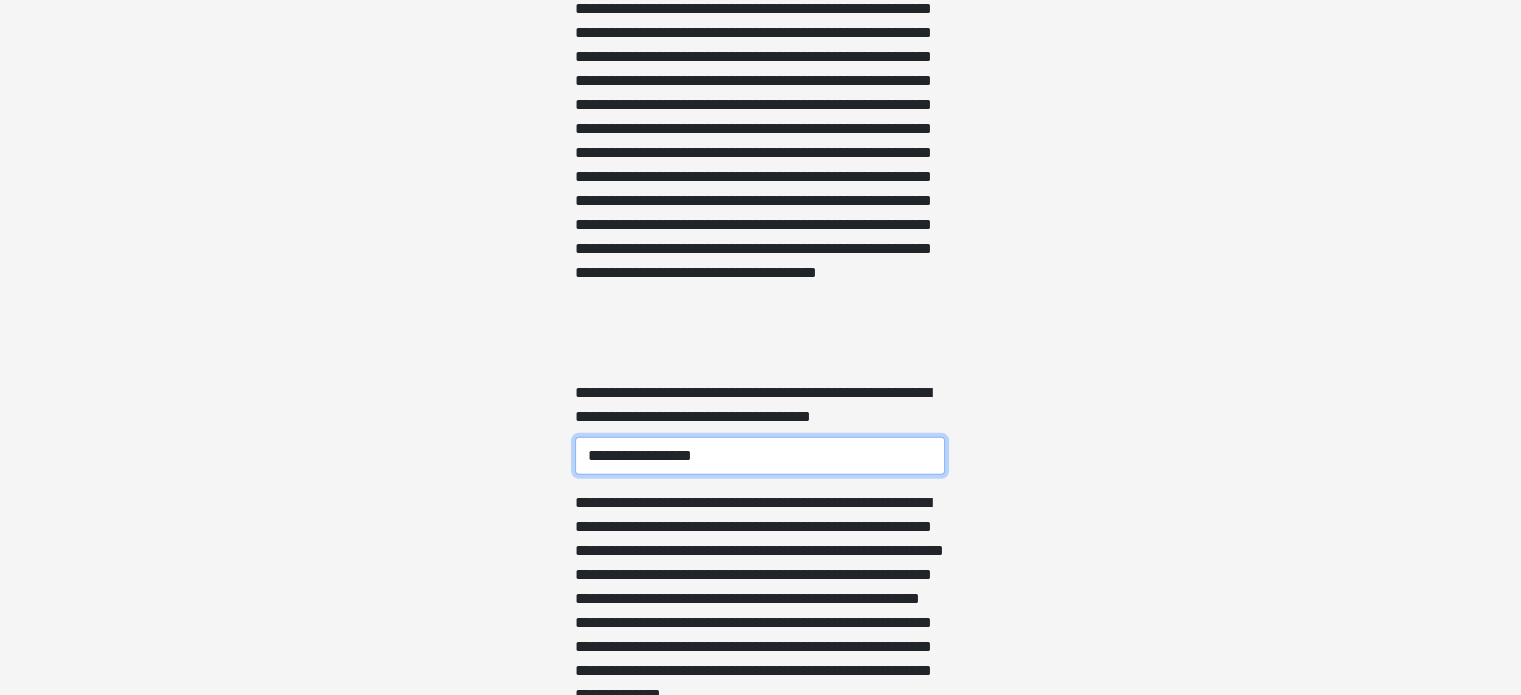 scroll, scrollTop: 5372, scrollLeft: 0, axis: vertical 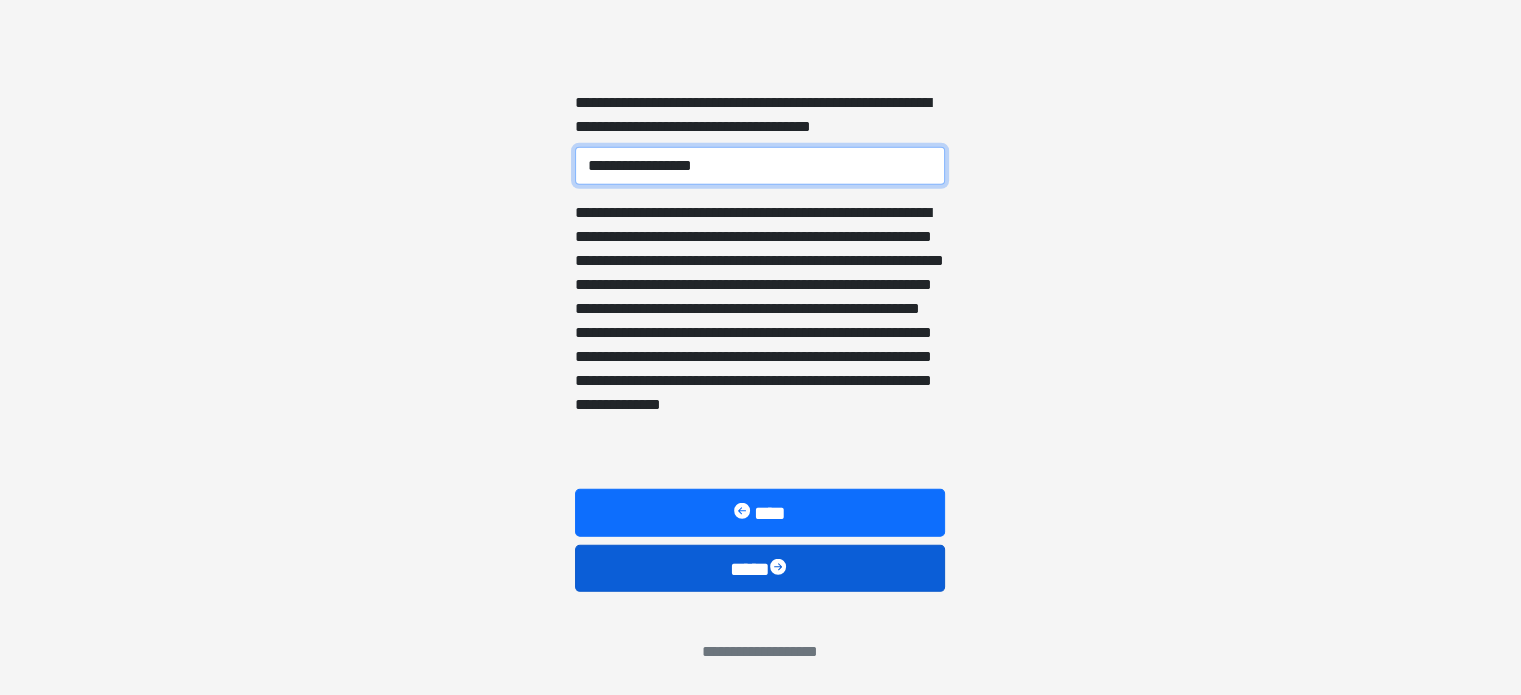 type on "**********" 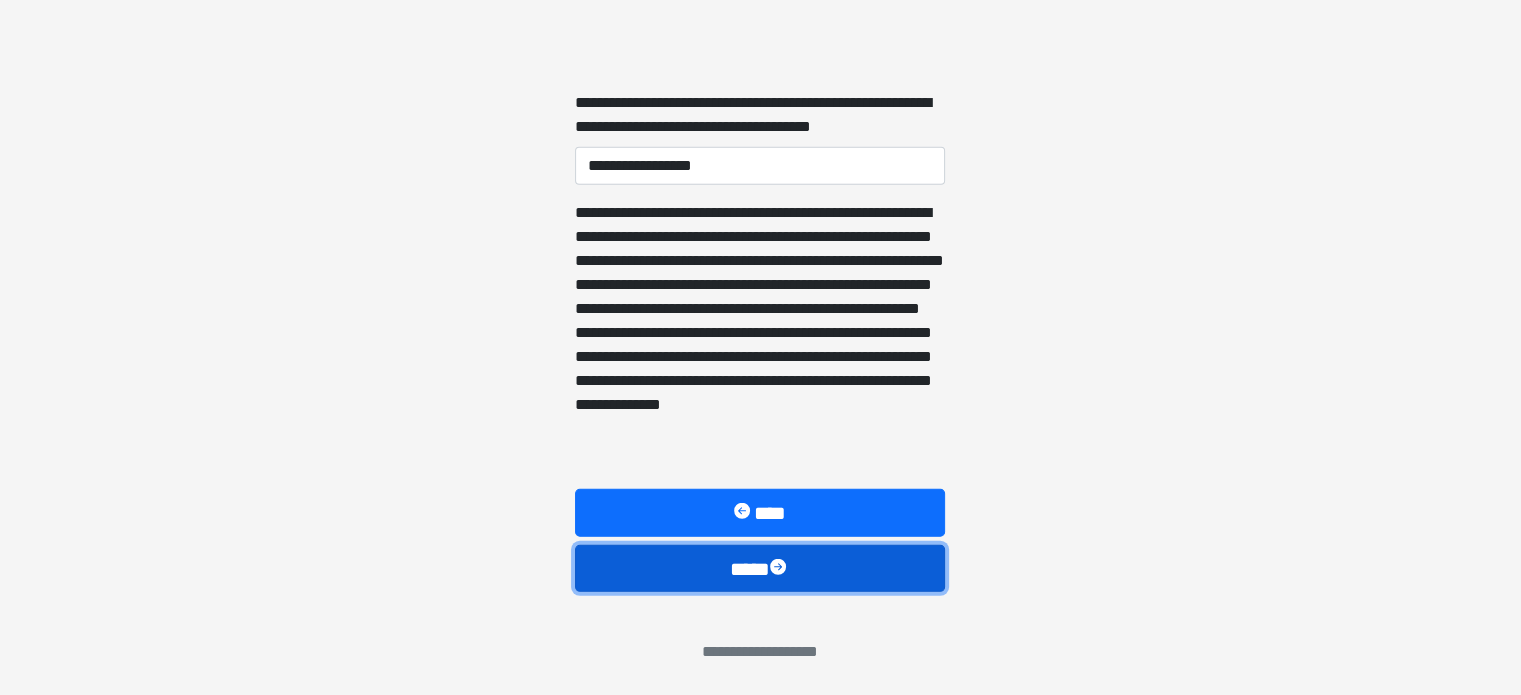 click on "****" at bounding box center (760, 569) 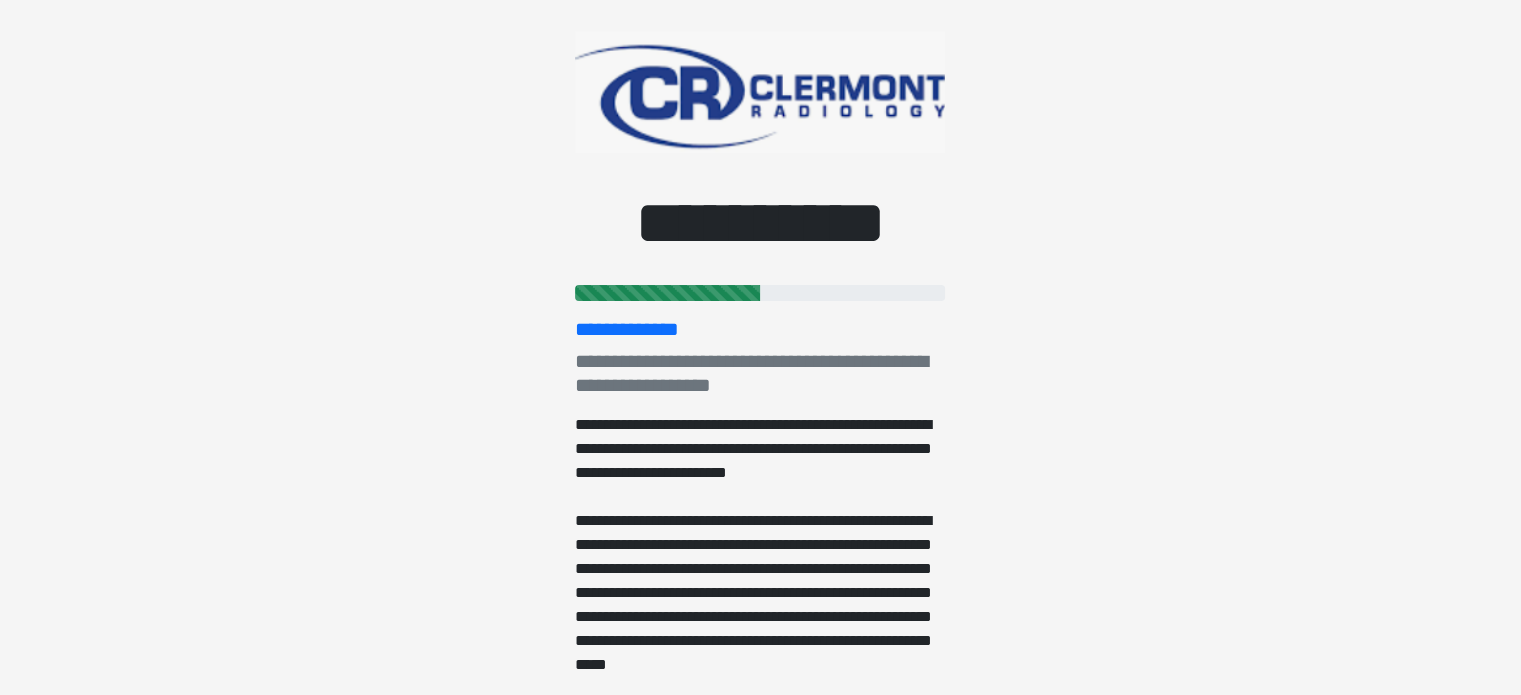 scroll, scrollTop: 0, scrollLeft: 0, axis: both 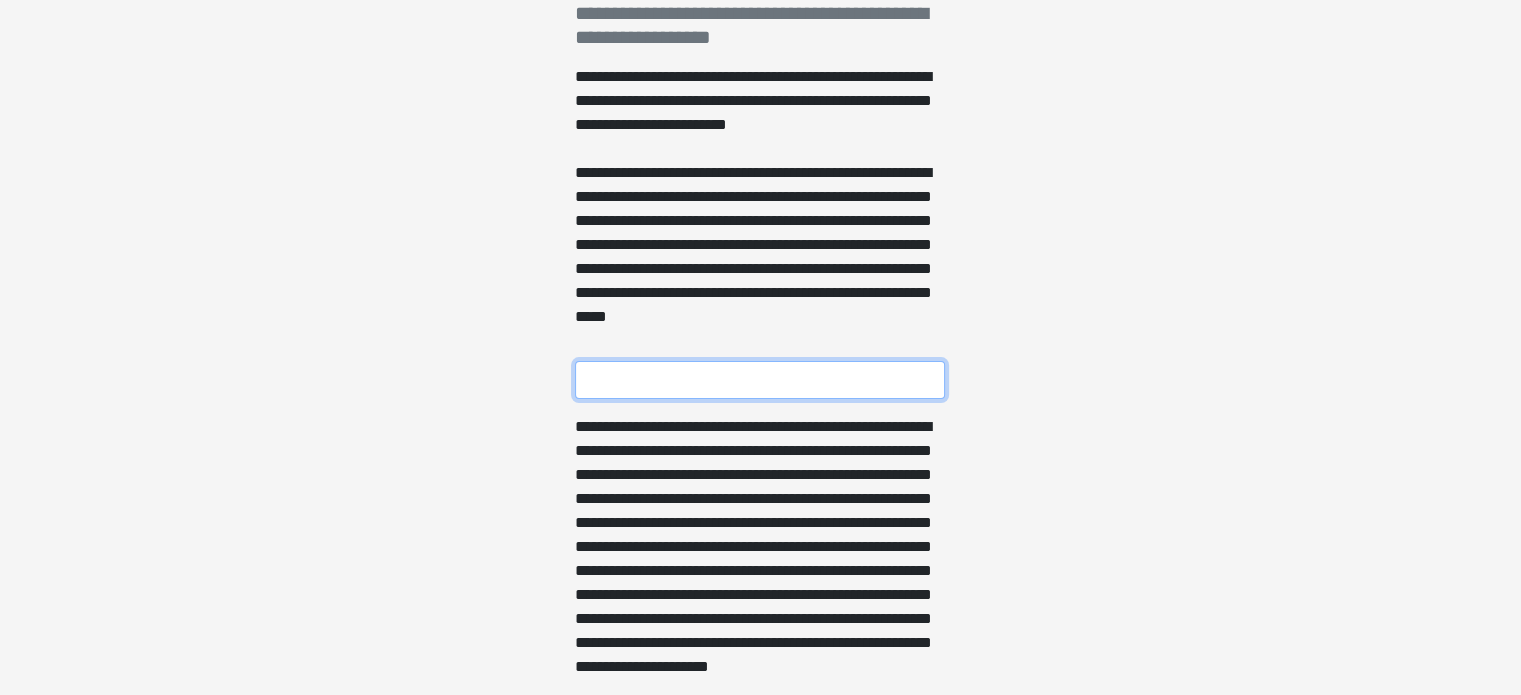 click on "**********" at bounding box center (760, 380) 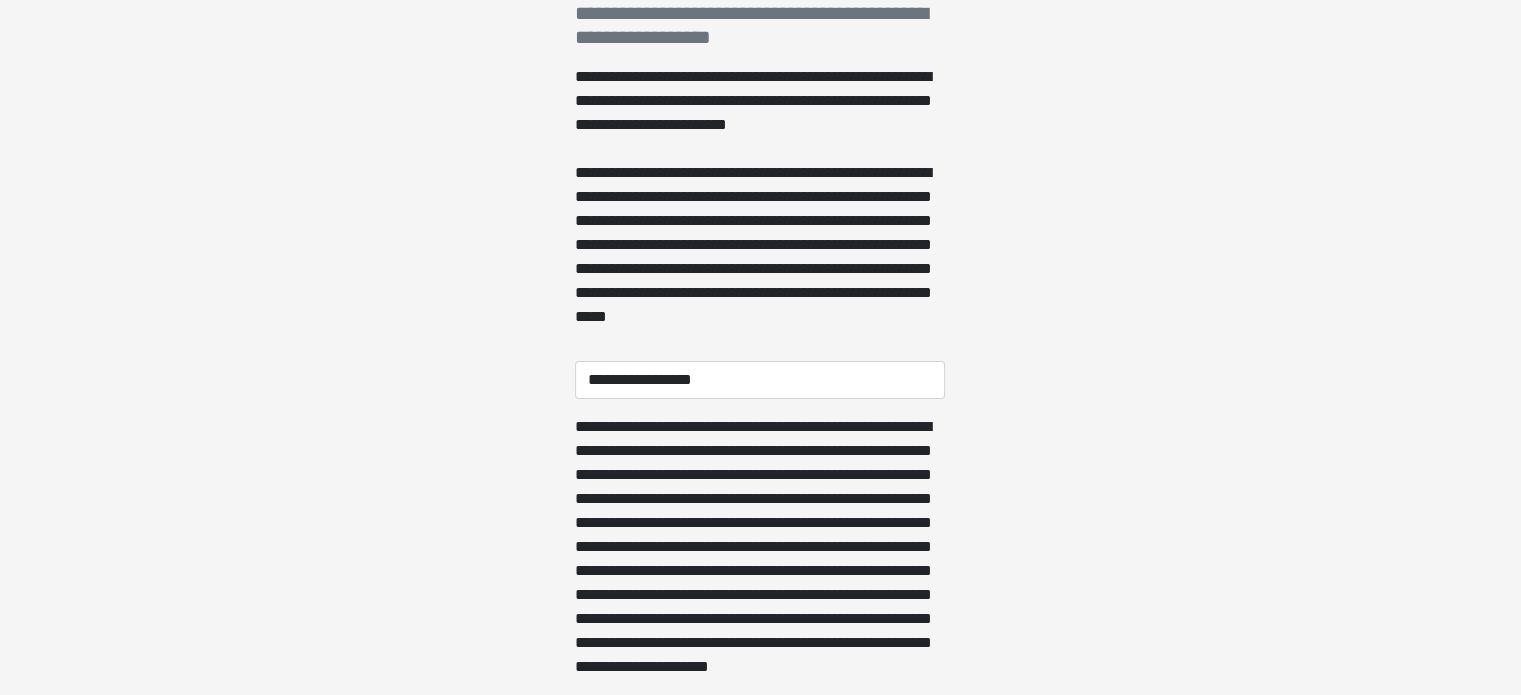 type on "**********" 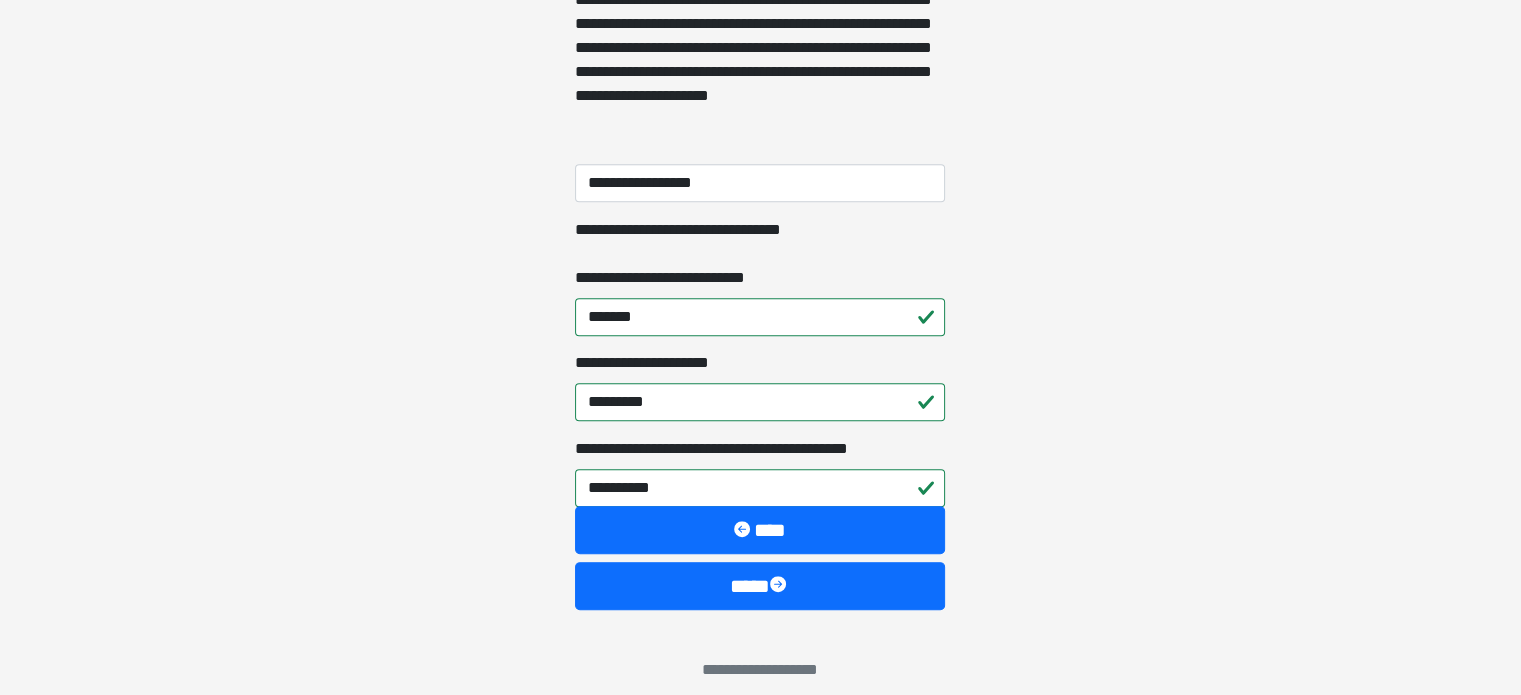 scroll, scrollTop: 976, scrollLeft: 0, axis: vertical 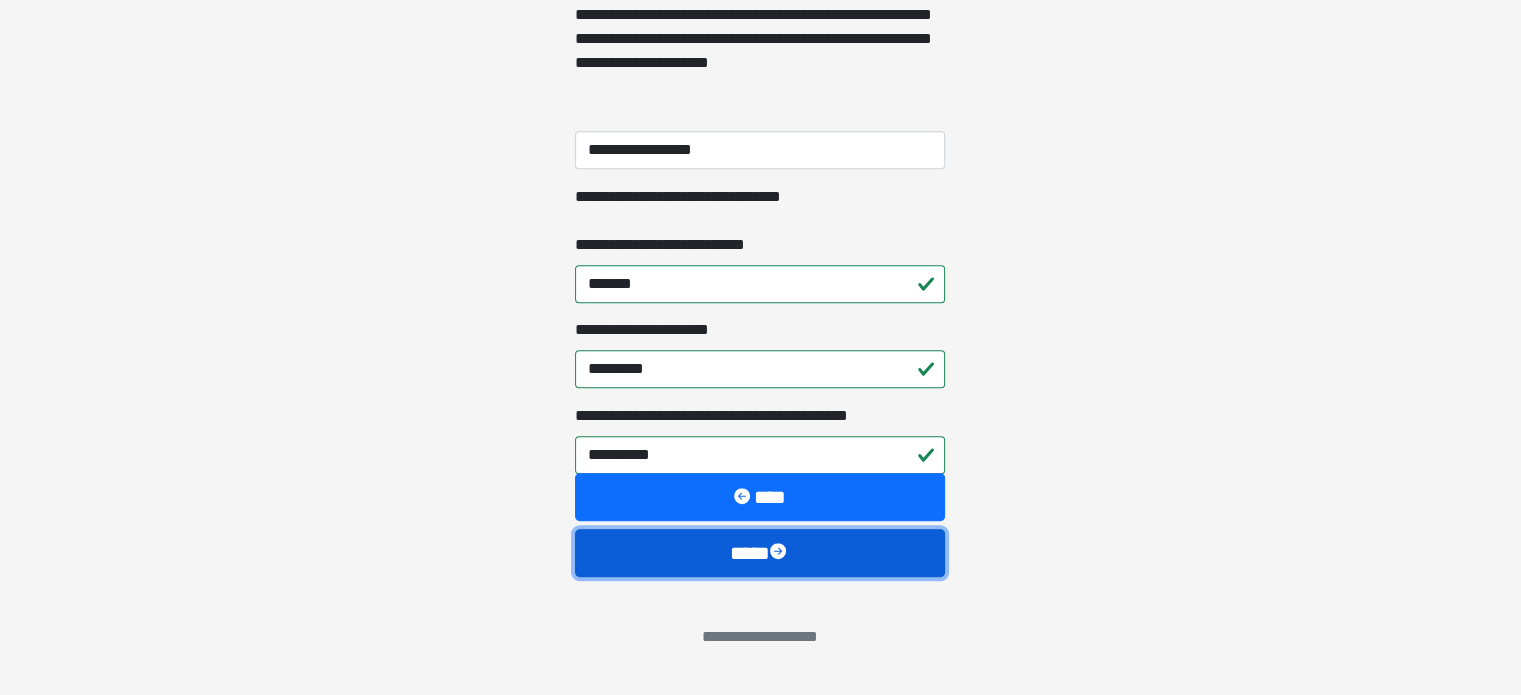 click on "****" at bounding box center [760, 553] 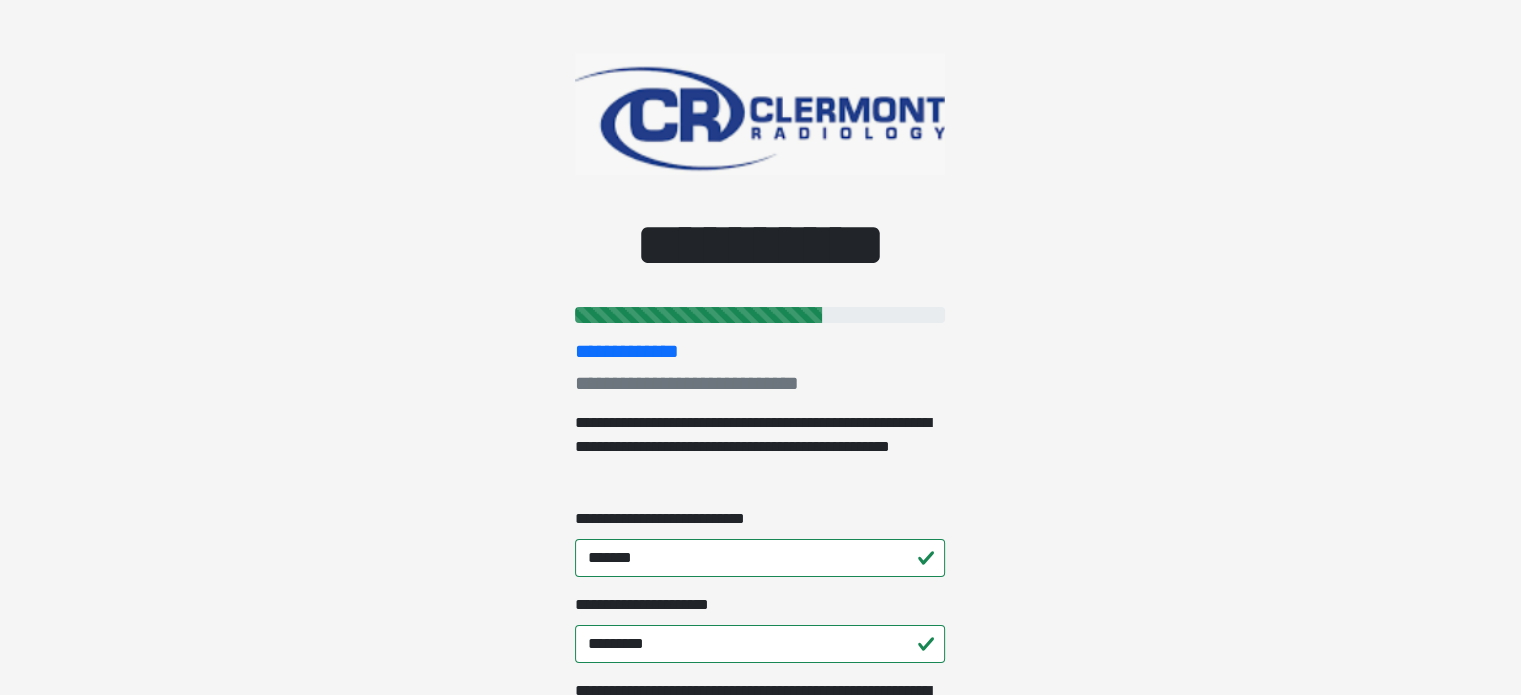 scroll, scrollTop: 0, scrollLeft: 0, axis: both 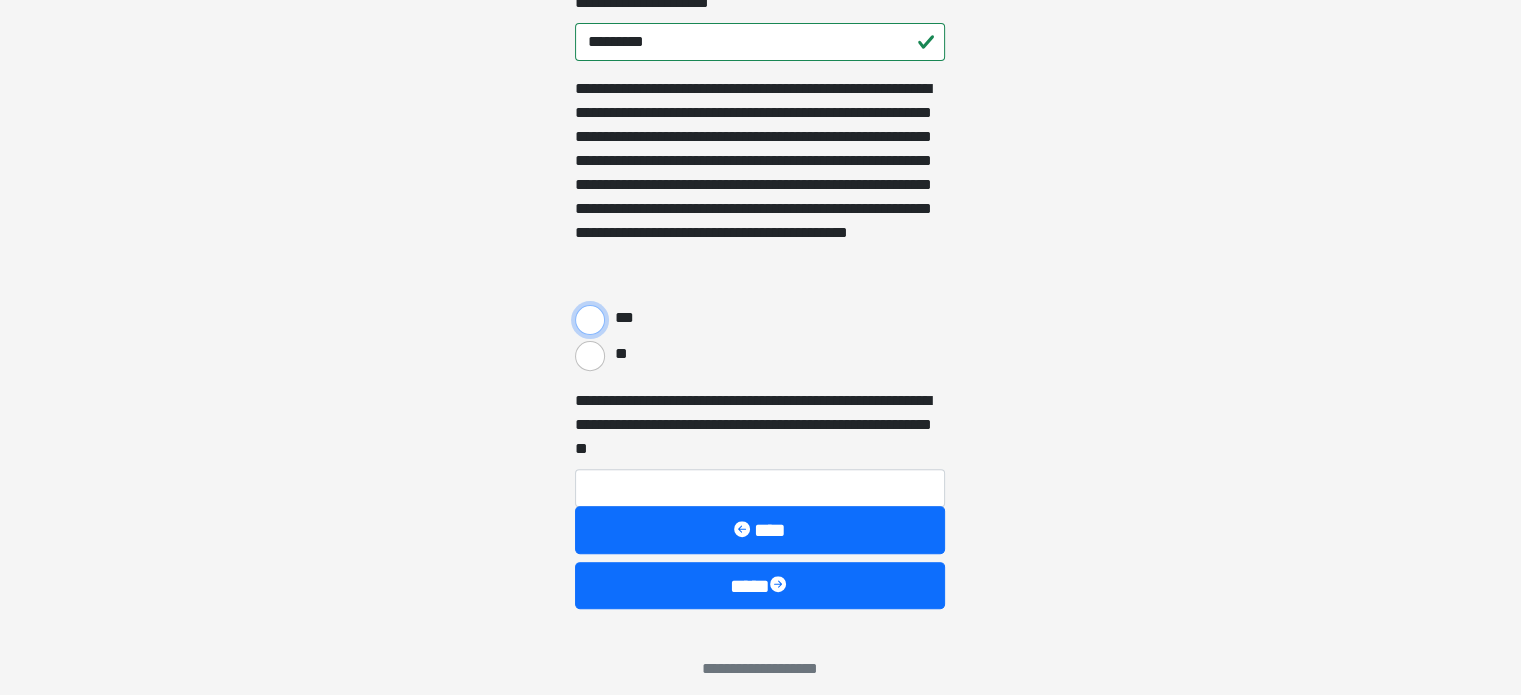 click on "***" at bounding box center (590, 320) 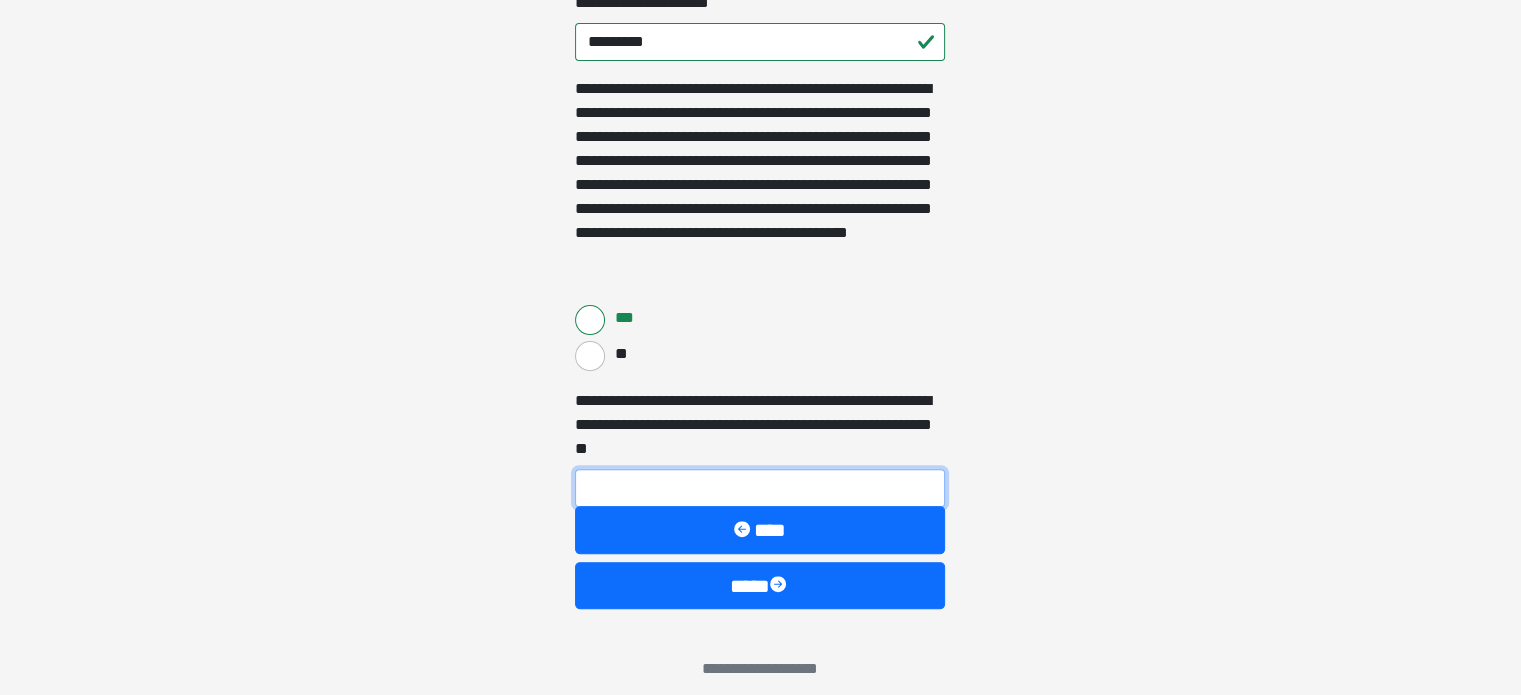 click on "**********" at bounding box center [760, 488] 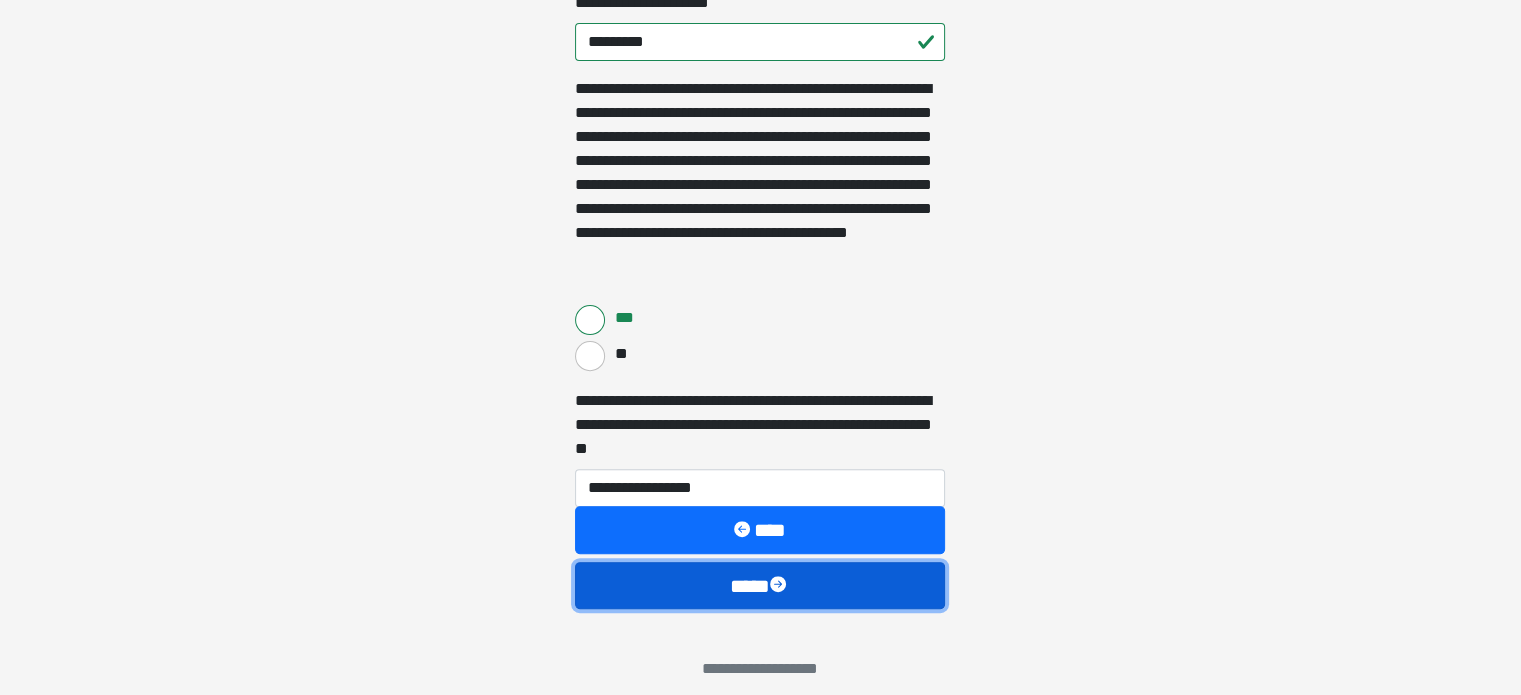 click on "****" at bounding box center [760, 586] 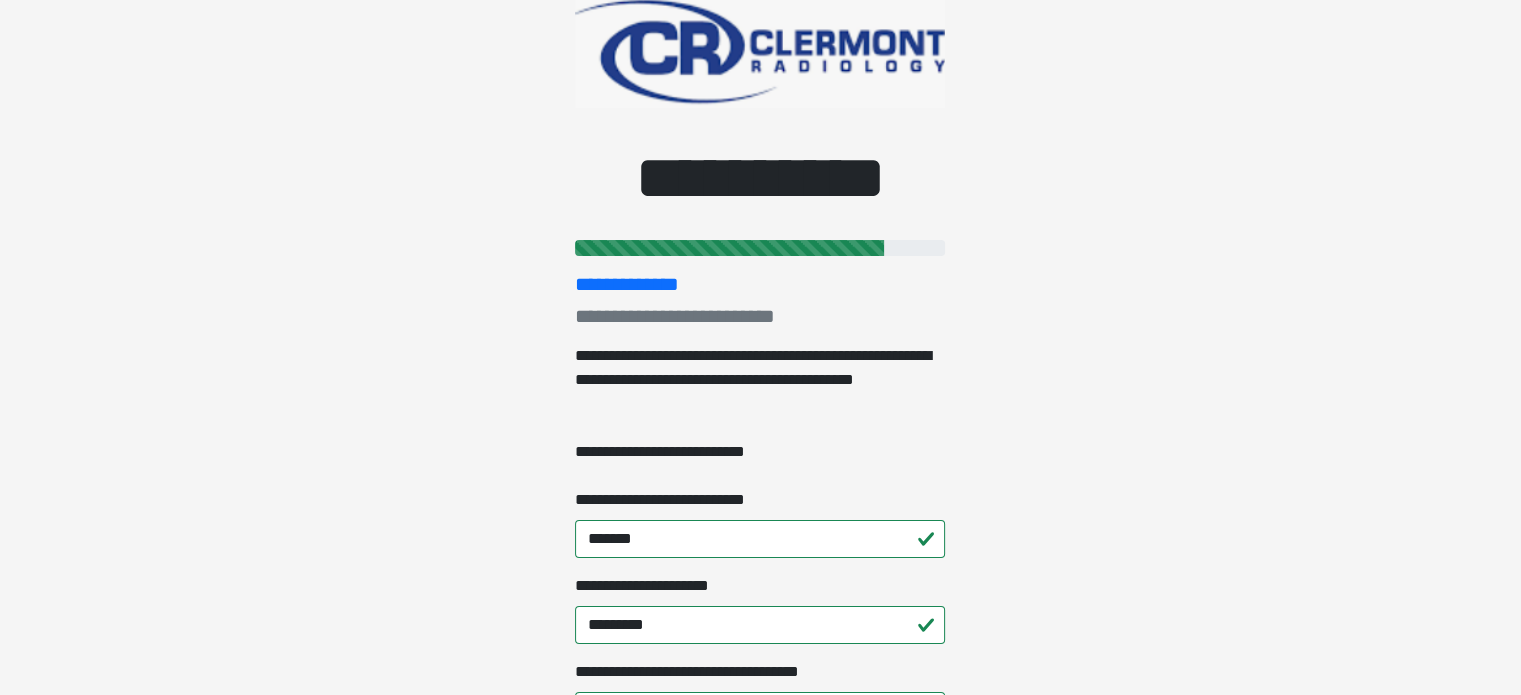 scroll, scrollTop: 0, scrollLeft: 0, axis: both 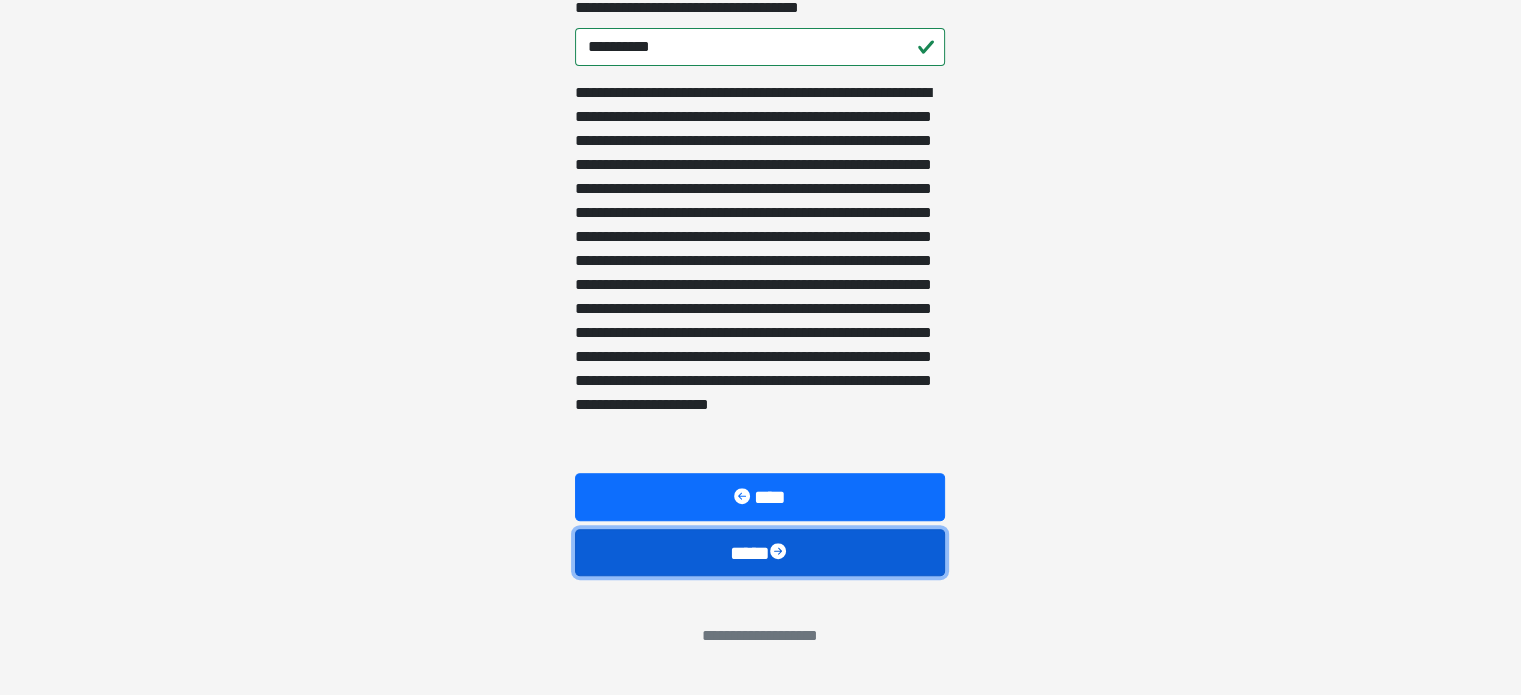 click on "****" at bounding box center (760, 553) 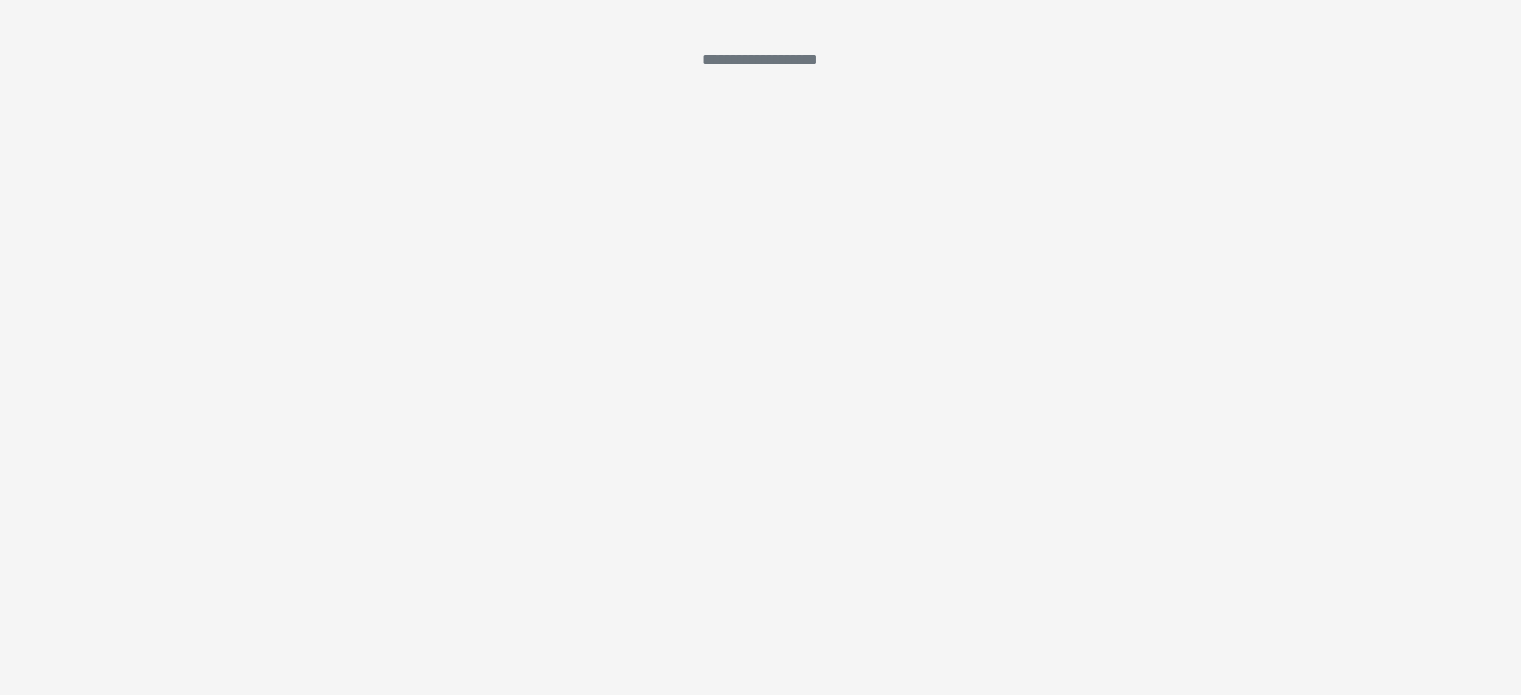 scroll, scrollTop: 113, scrollLeft: 0, axis: vertical 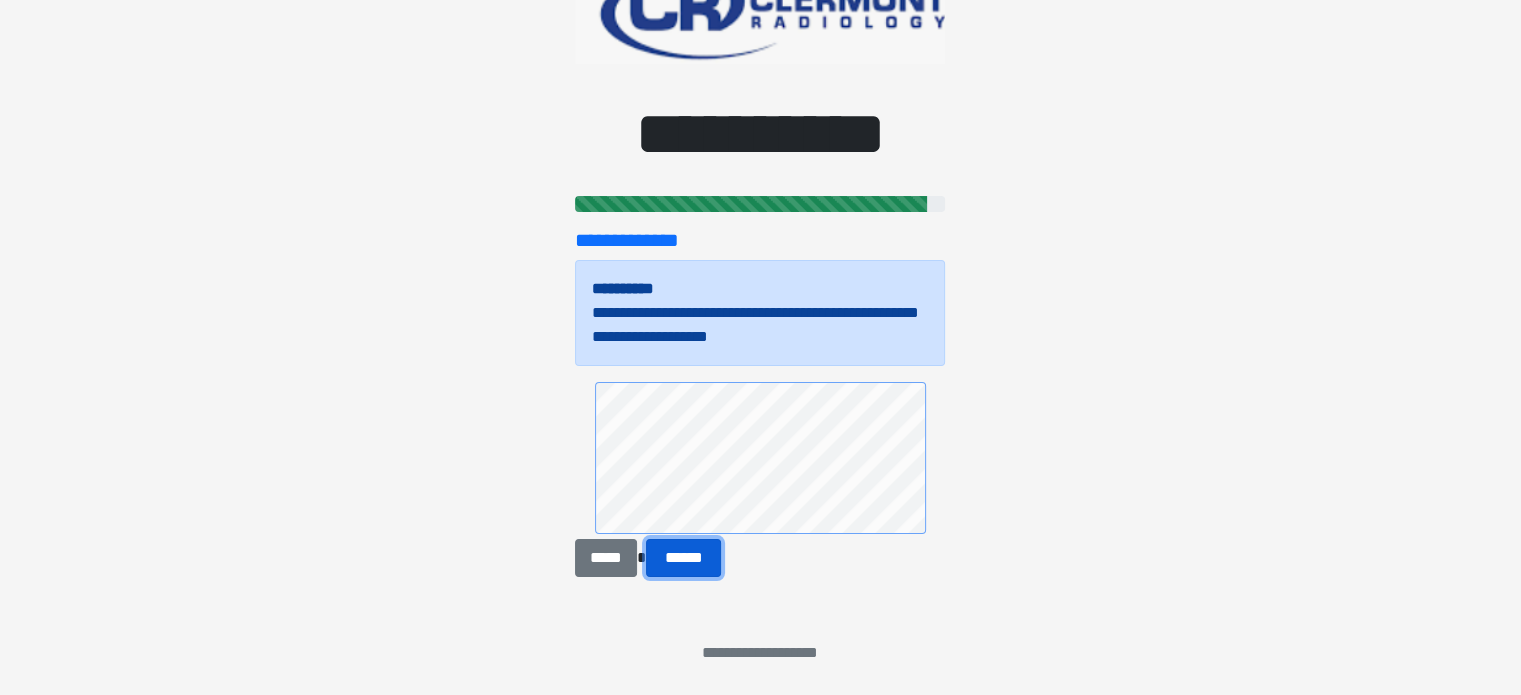 click on "******" at bounding box center (684, 558) 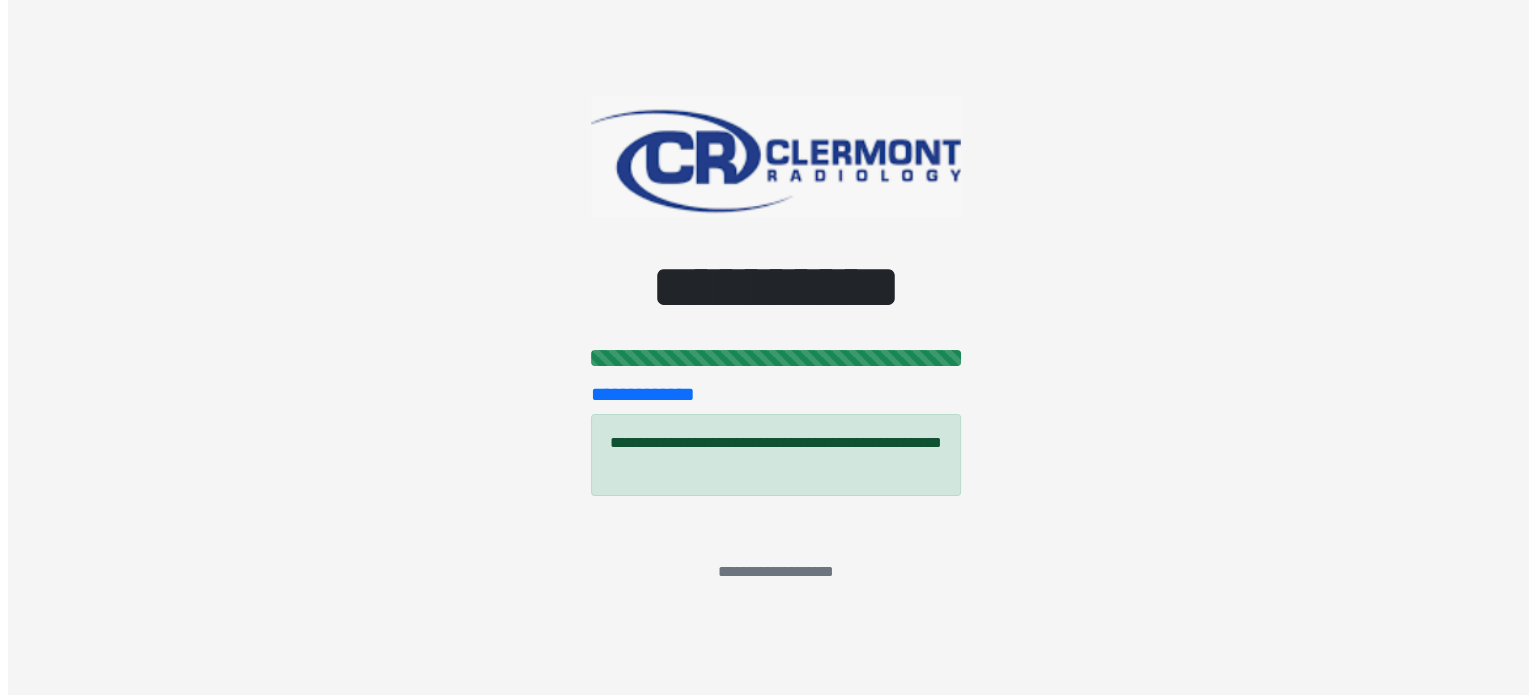 scroll, scrollTop: 0, scrollLeft: 0, axis: both 